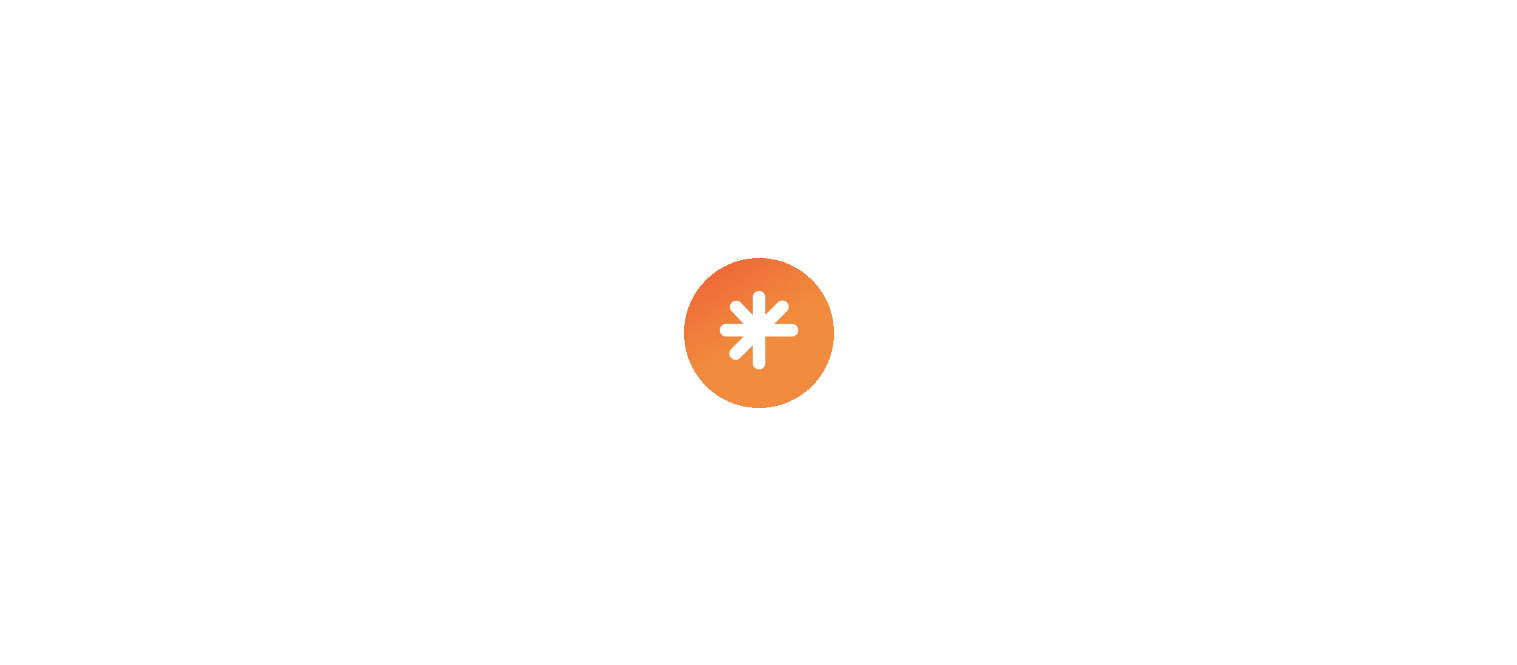 scroll, scrollTop: 0, scrollLeft: 0, axis: both 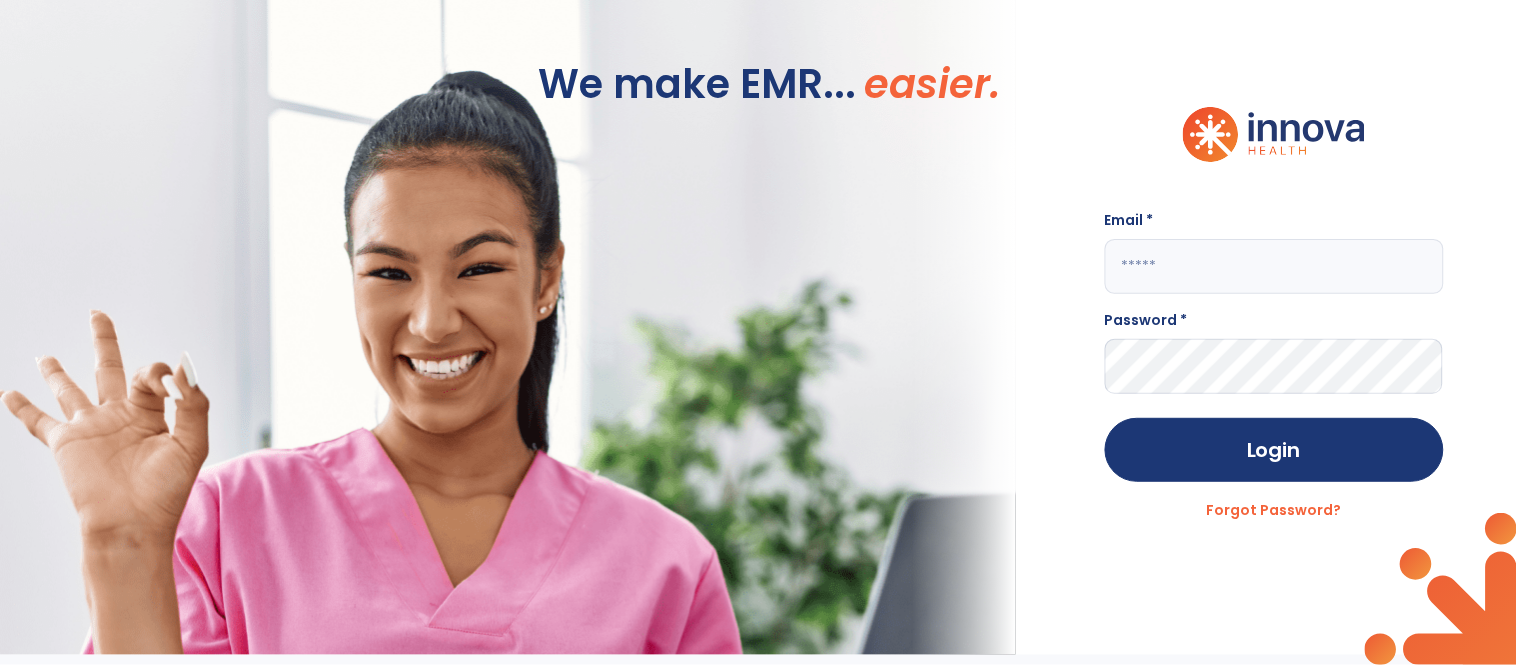 click 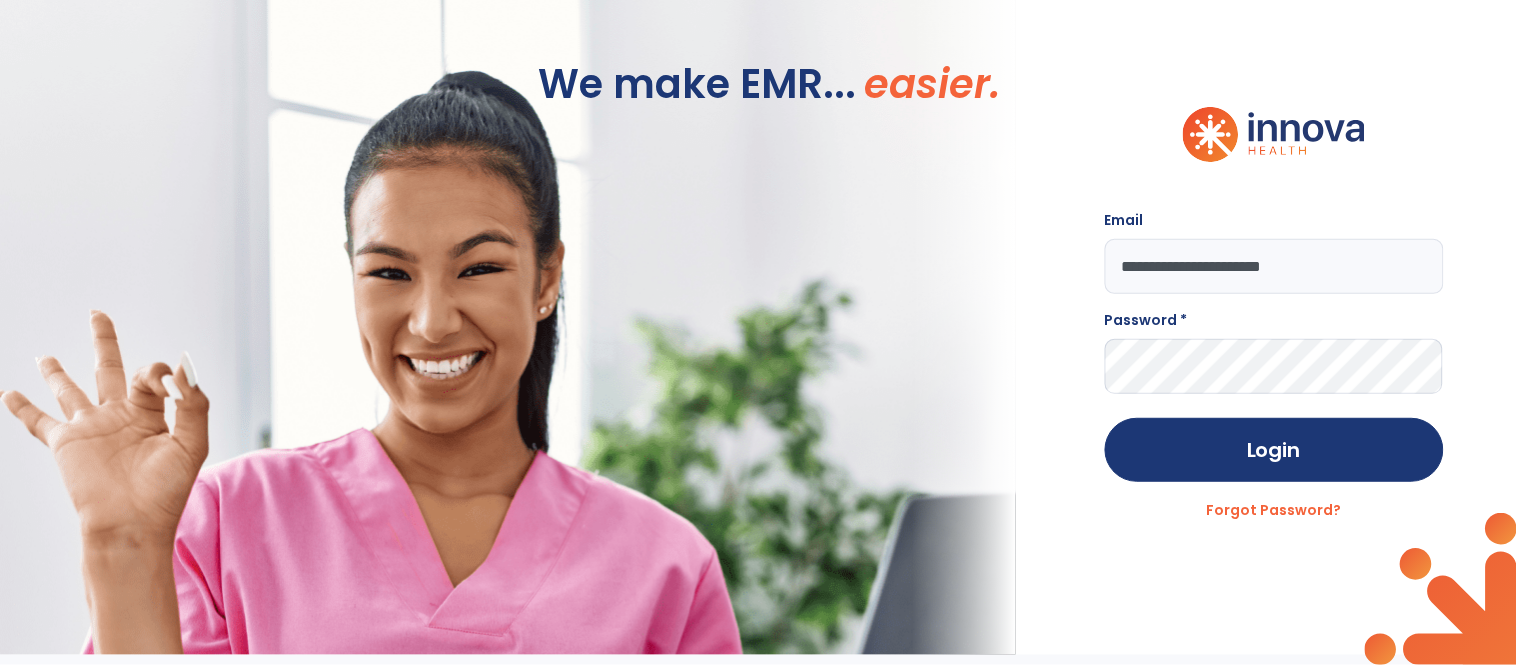 type on "**********" 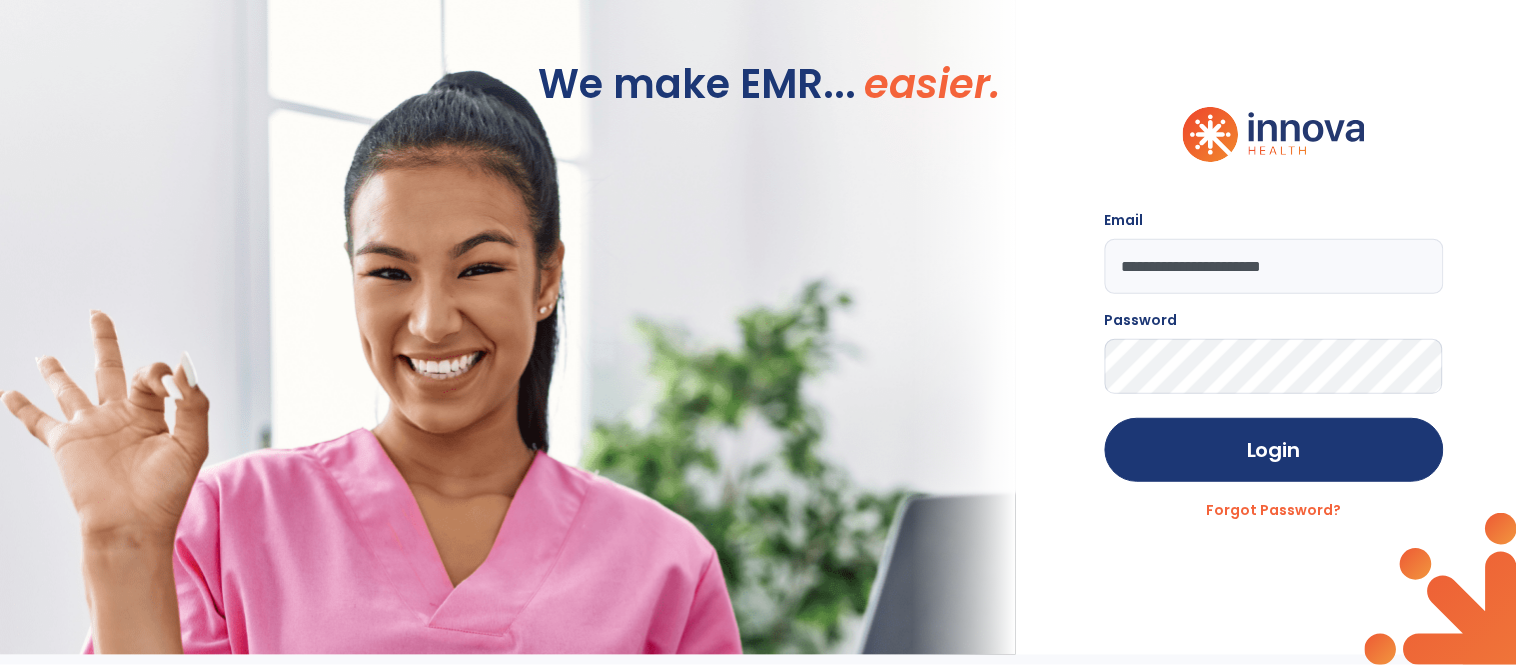 click on "Login" 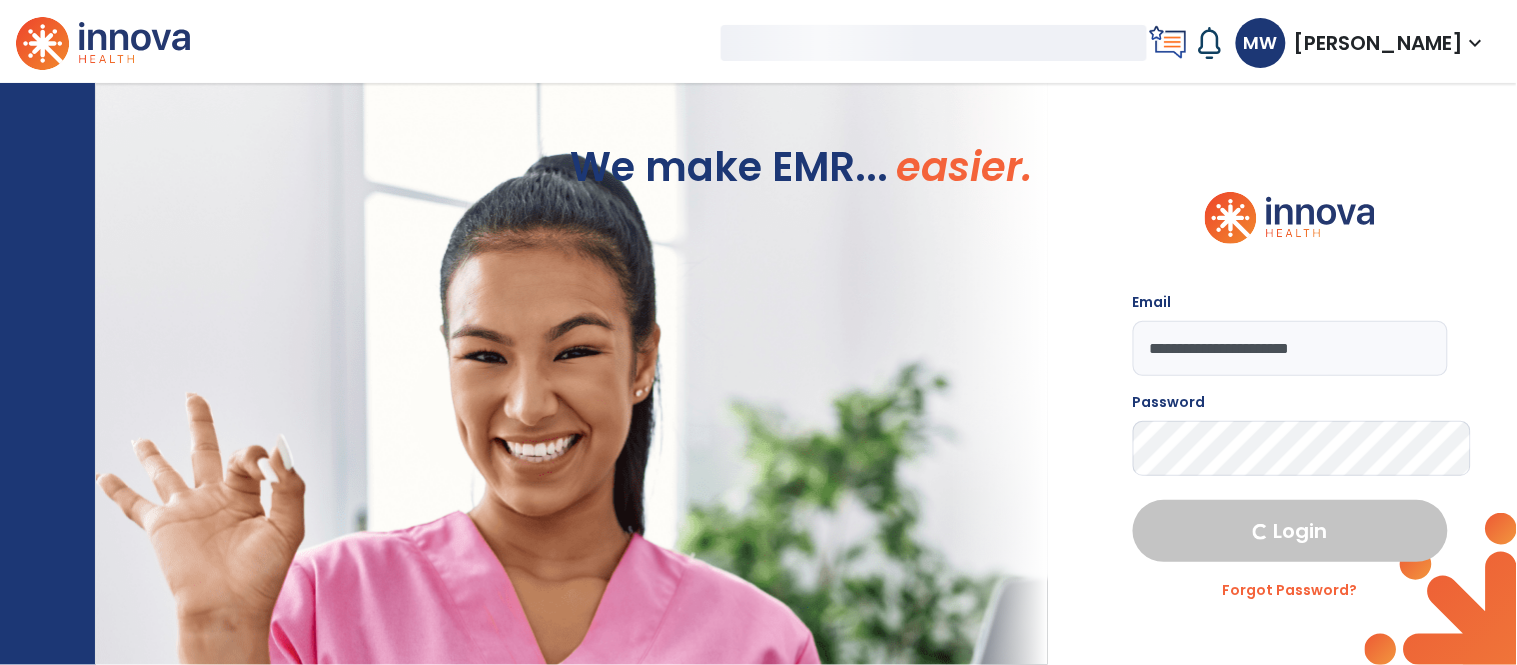 select on "****" 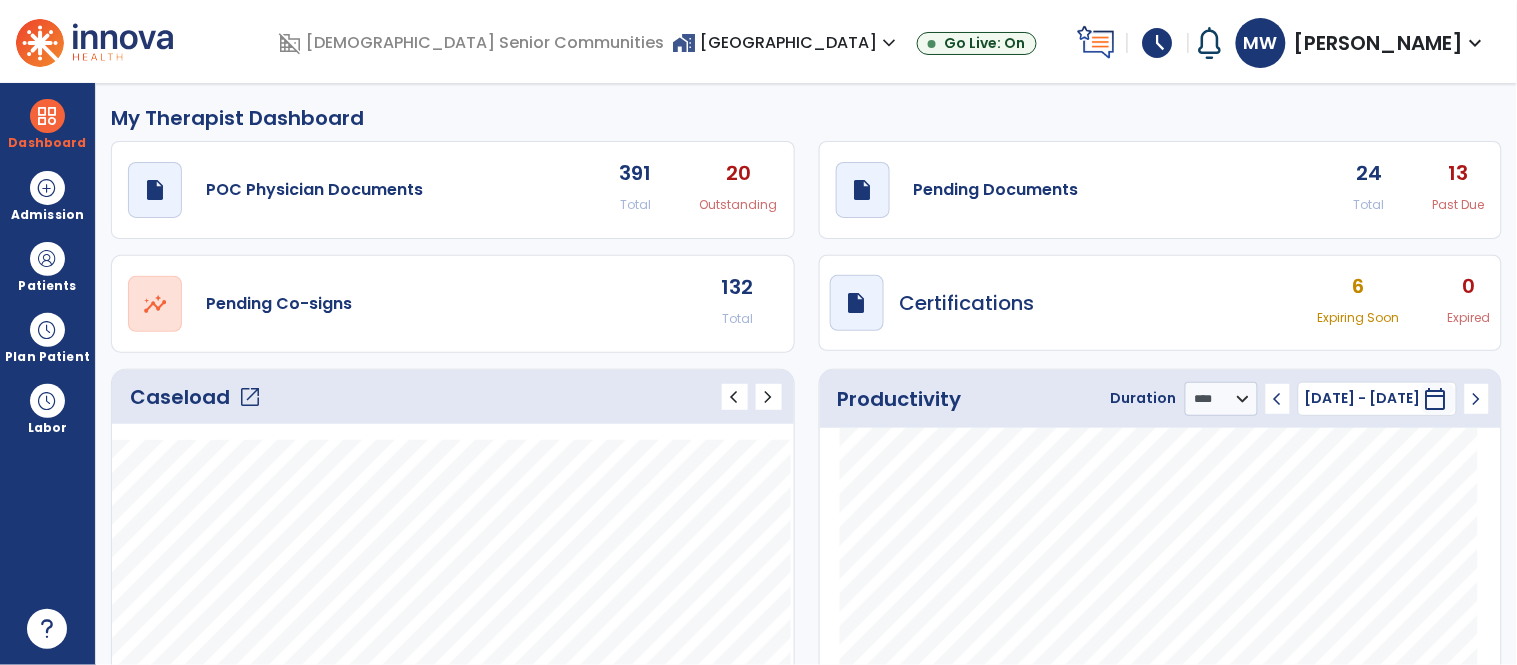 click on "open_in_new" 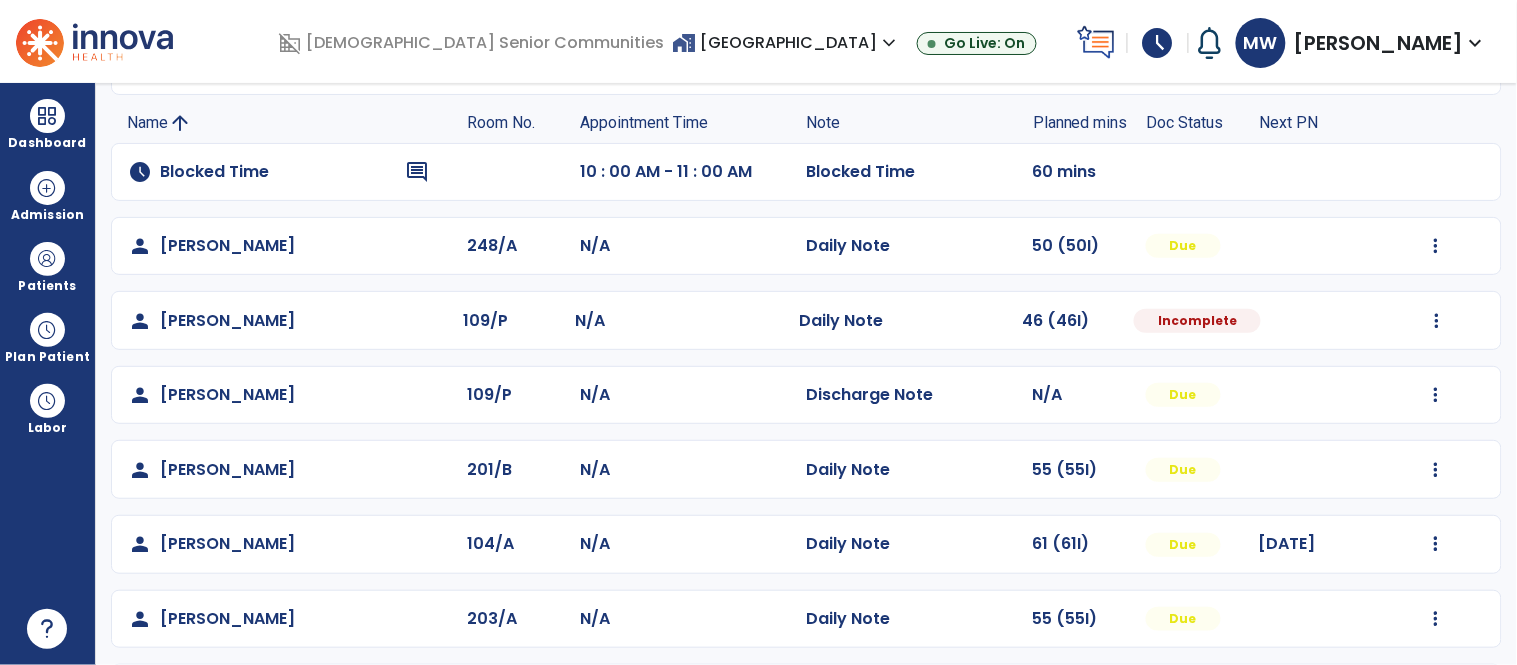 scroll, scrollTop: 317, scrollLeft: 0, axis: vertical 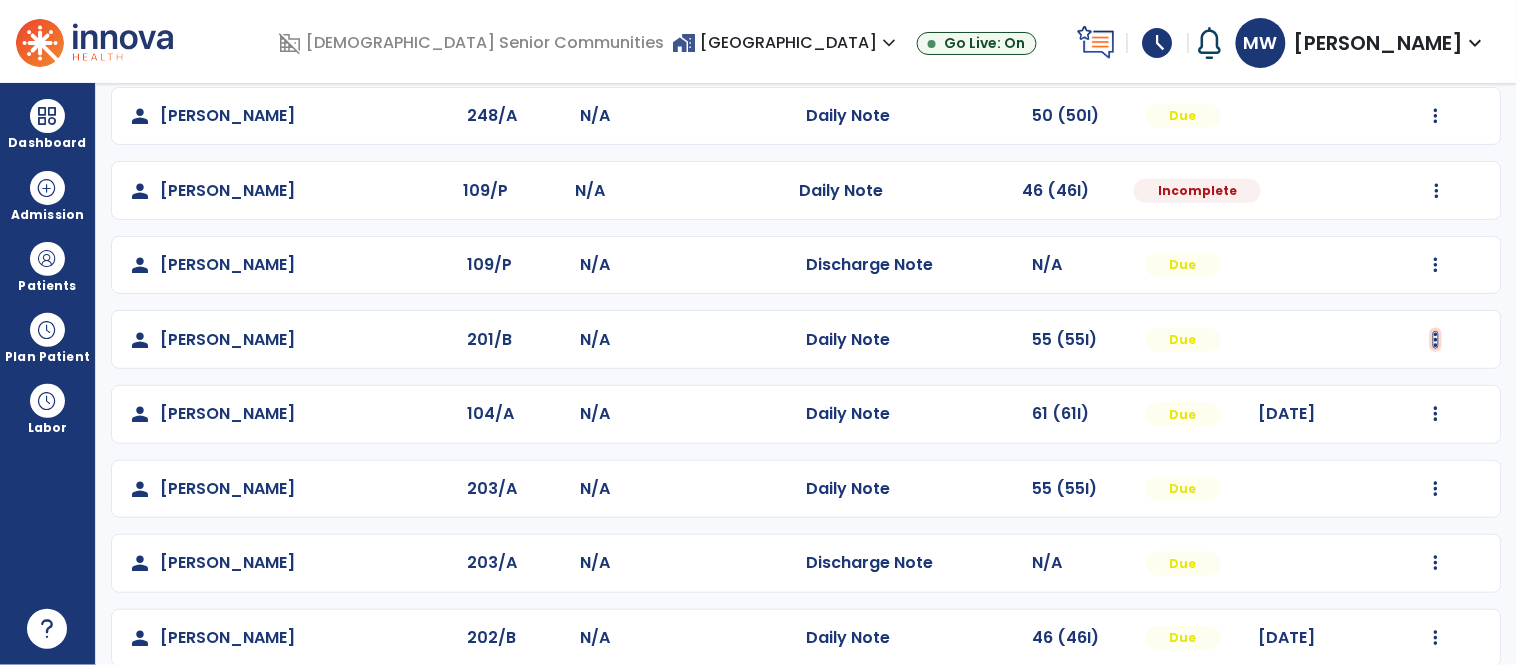 click at bounding box center (1436, 116) 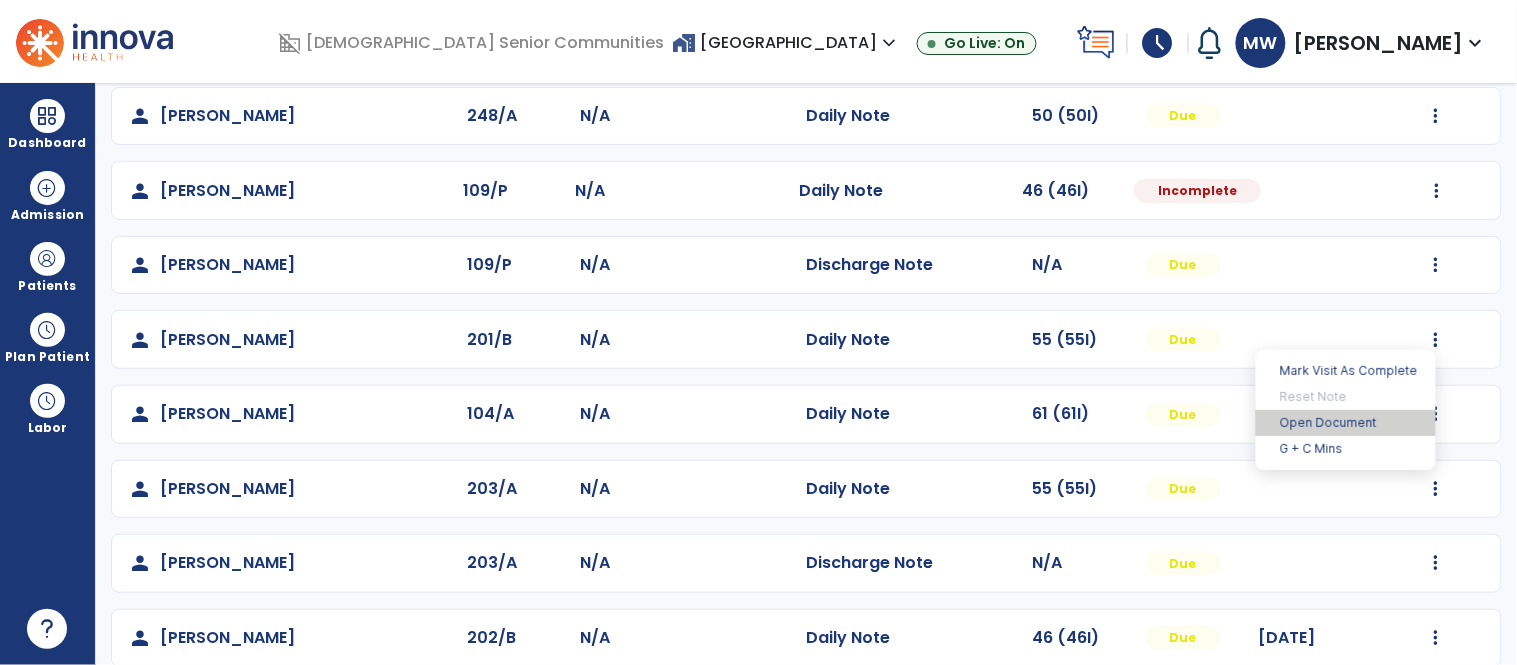 click on "Open Document" at bounding box center [1346, 423] 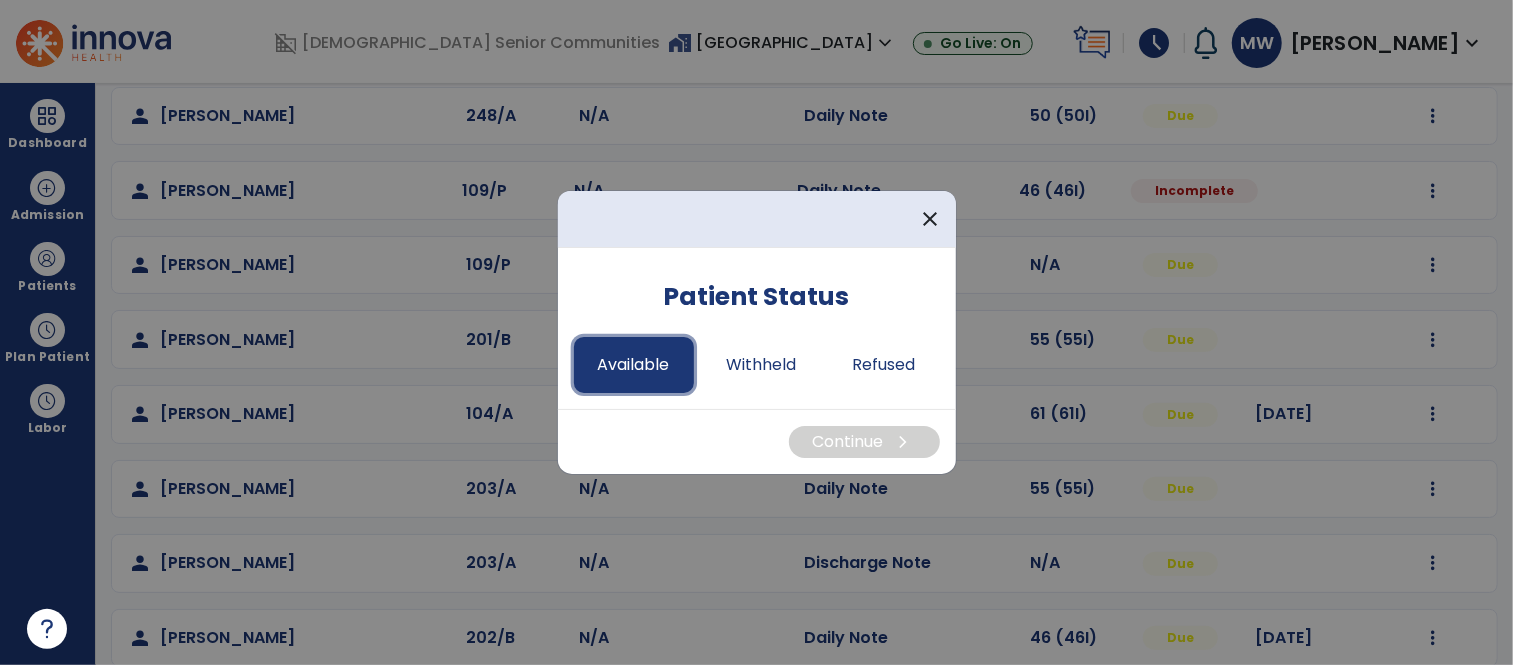 click on "Available" at bounding box center (634, 365) 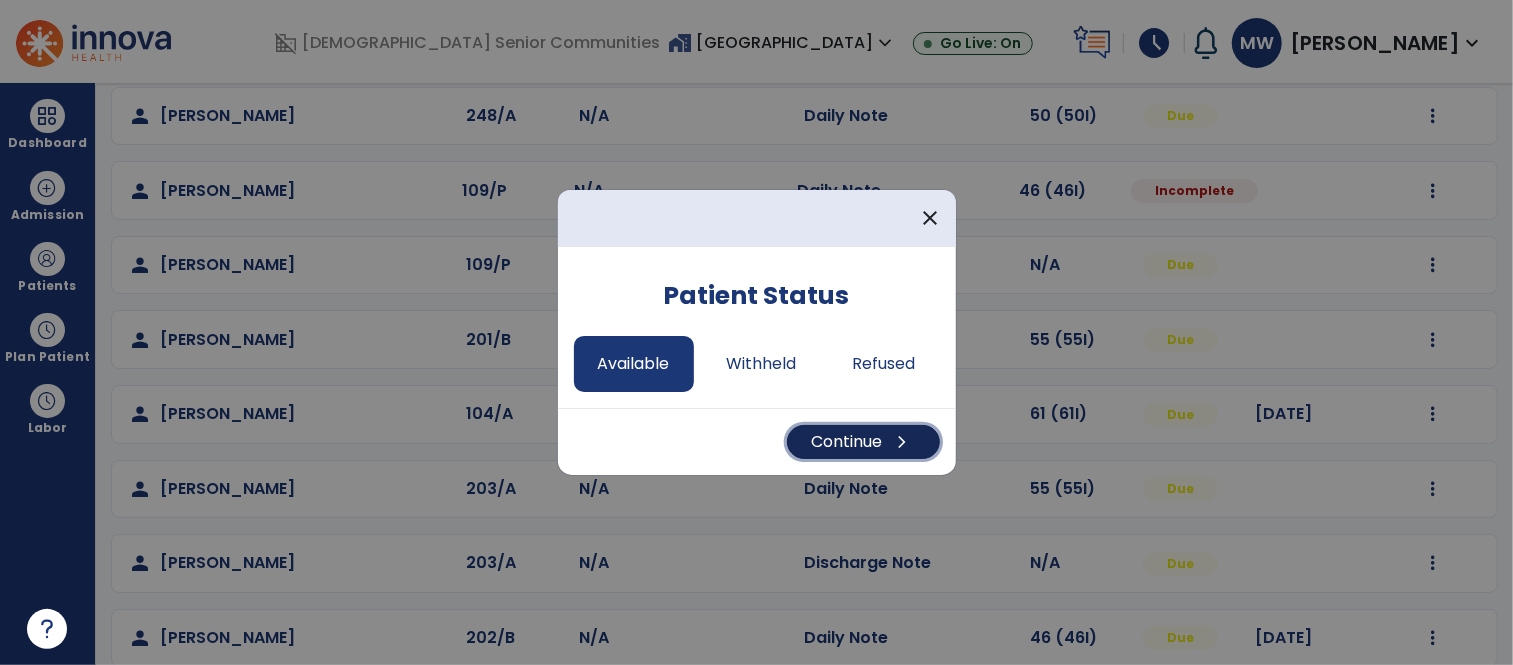 click on "Continue   chevron_right" at bounding box center (863, 442) 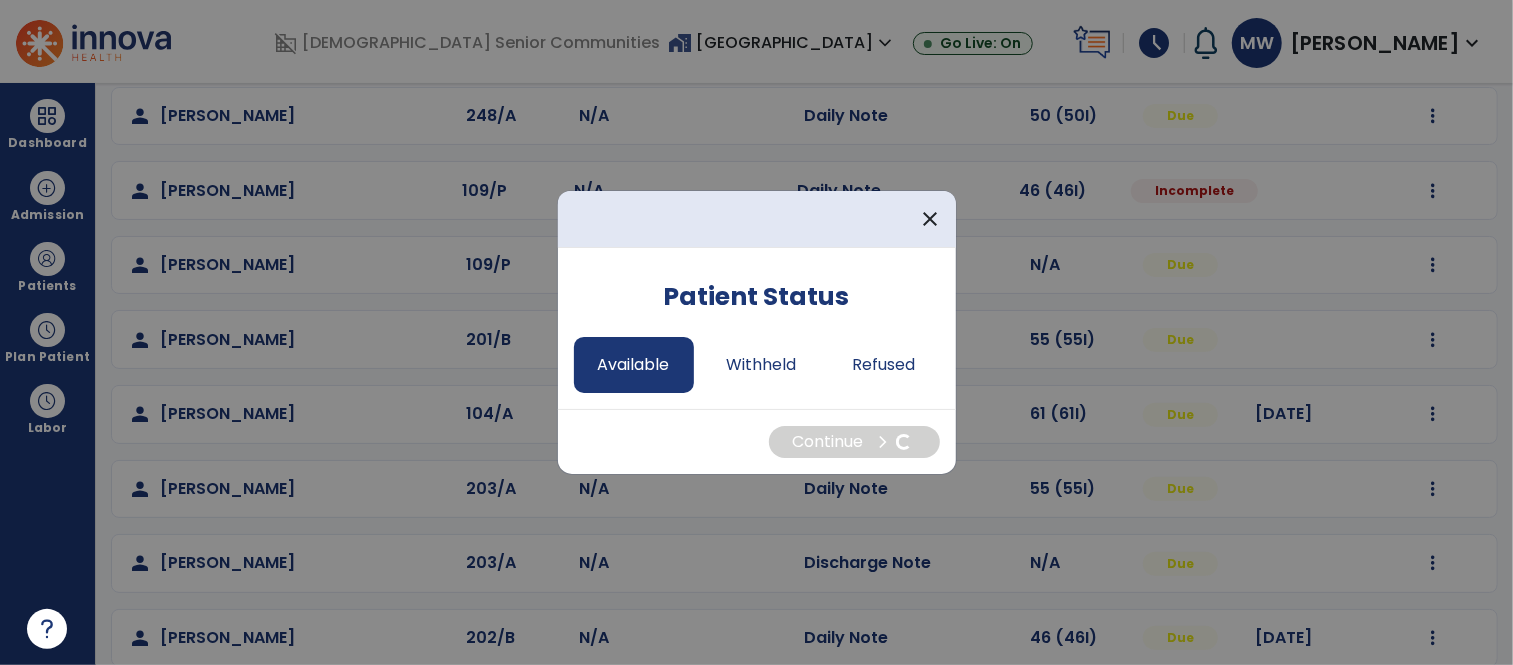 select on "*" 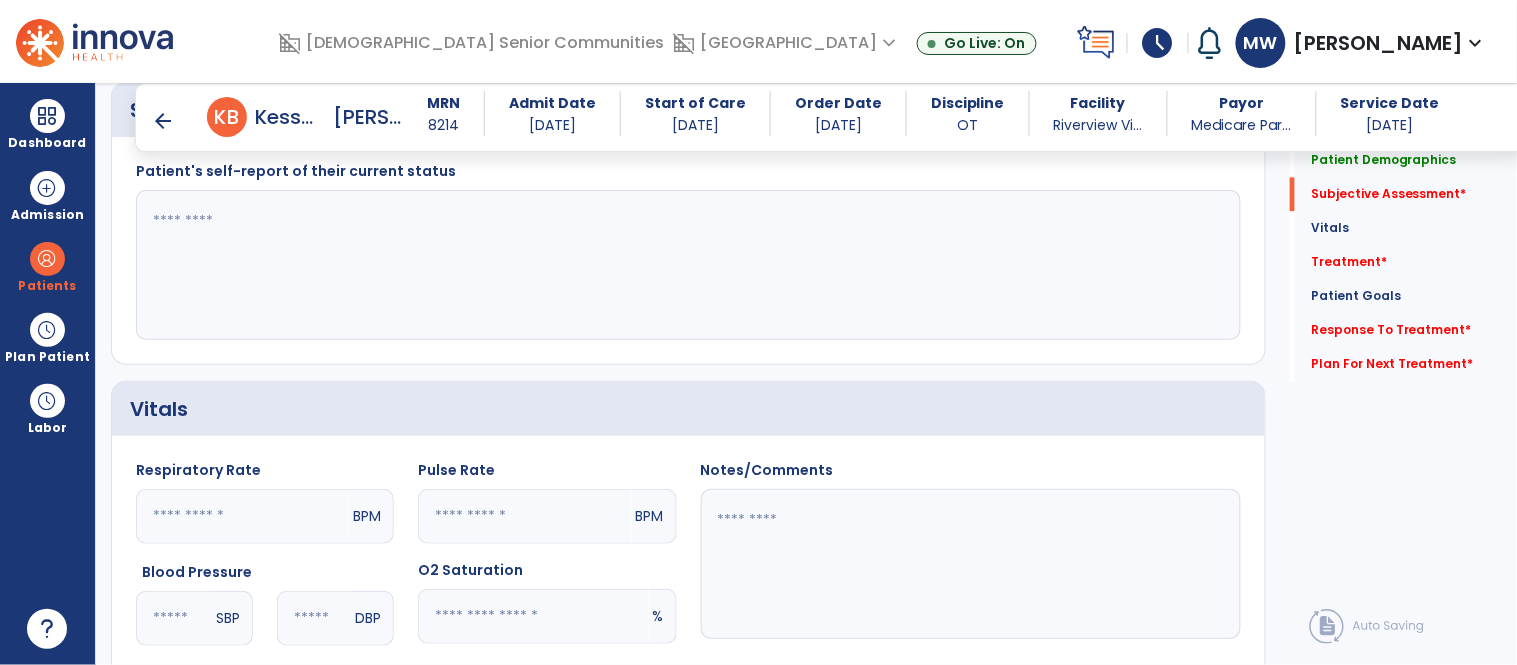 scroll, scrollTop: 1167, scrollLeft: 0, axis: vertical 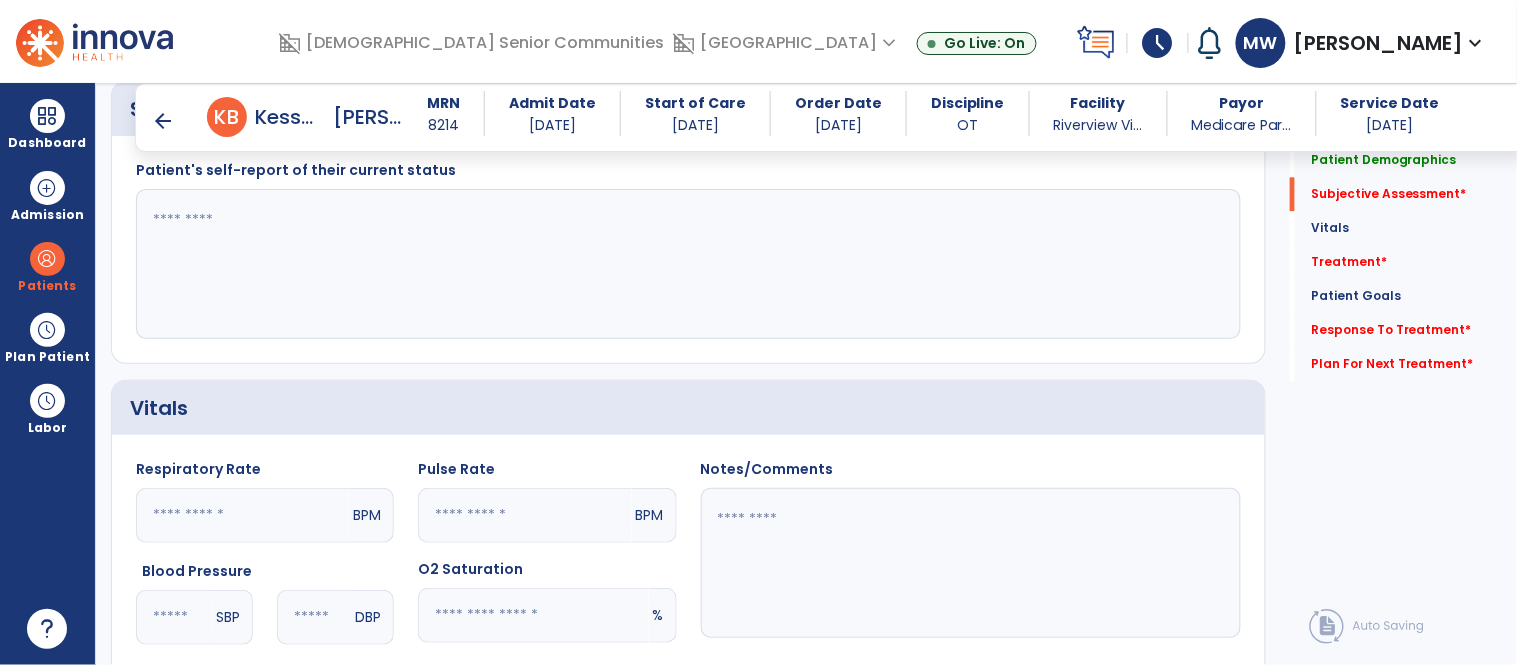 click 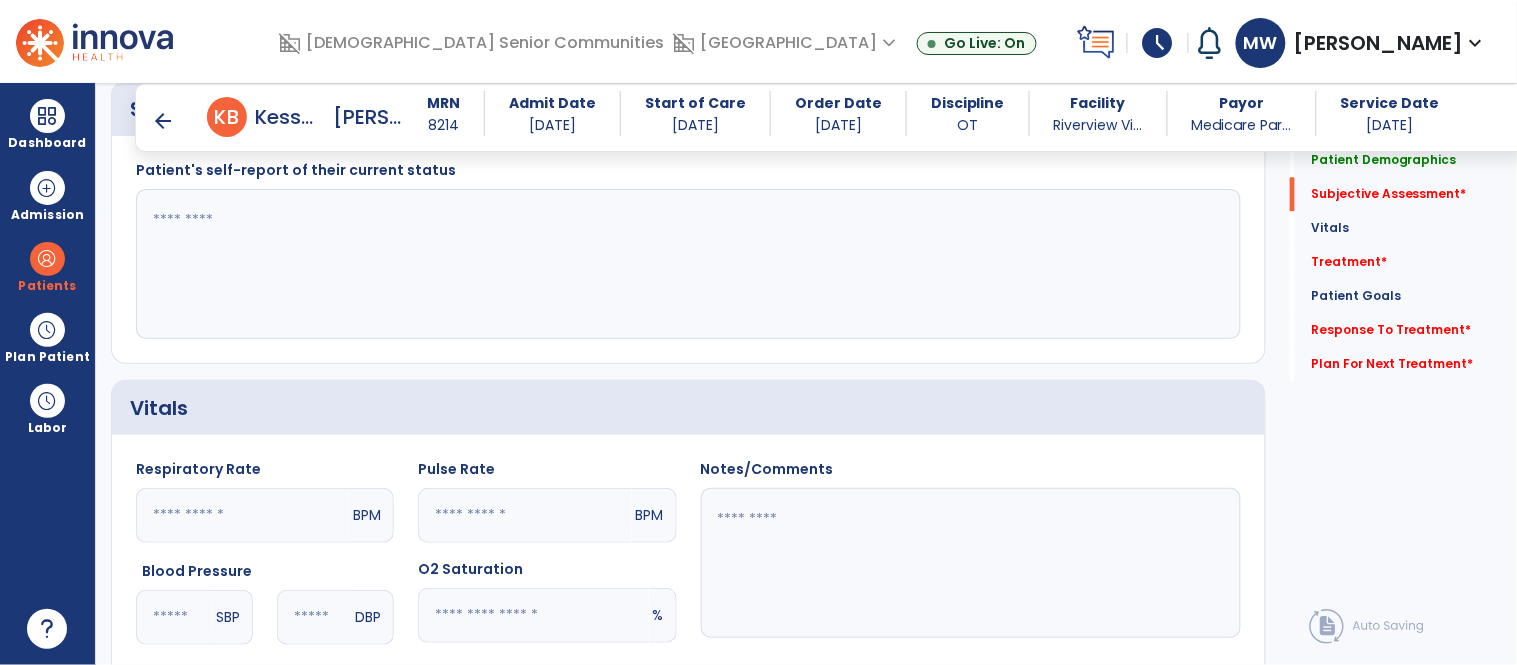 paste on "**********" 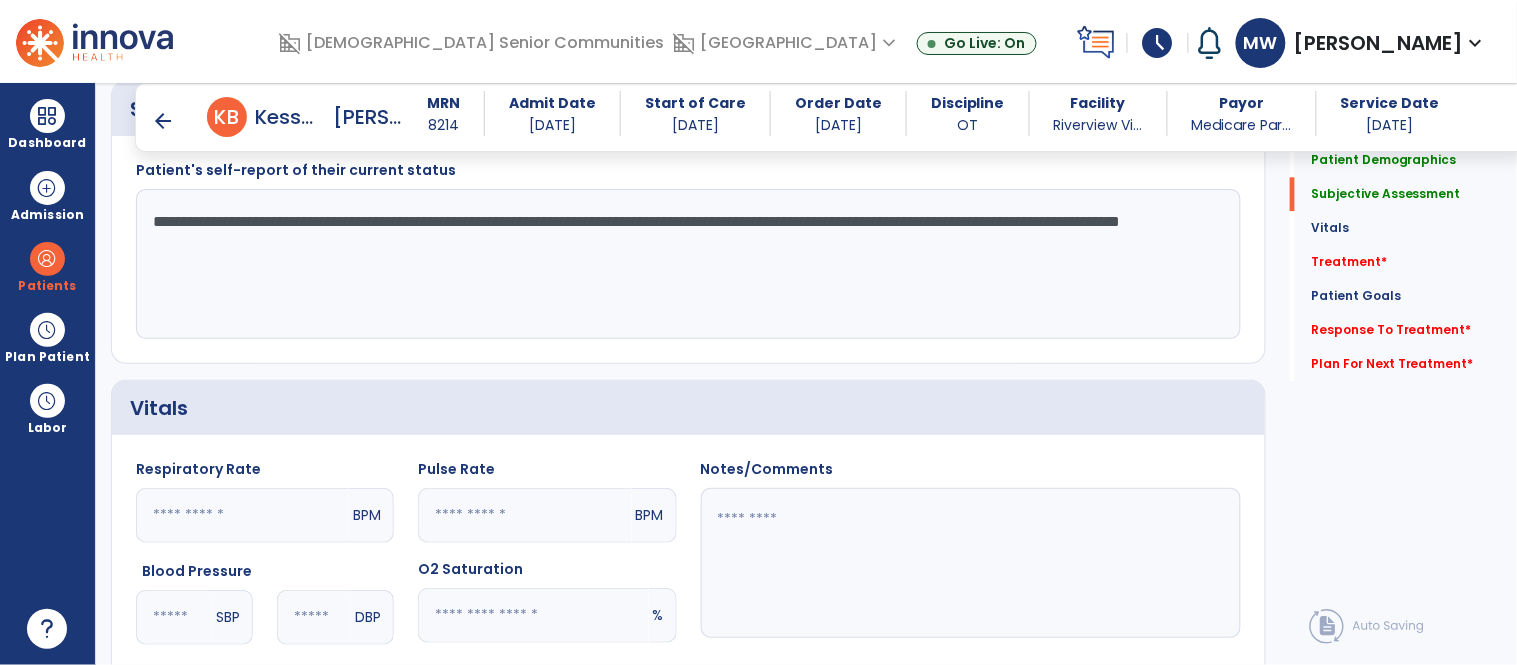 type on "**********" 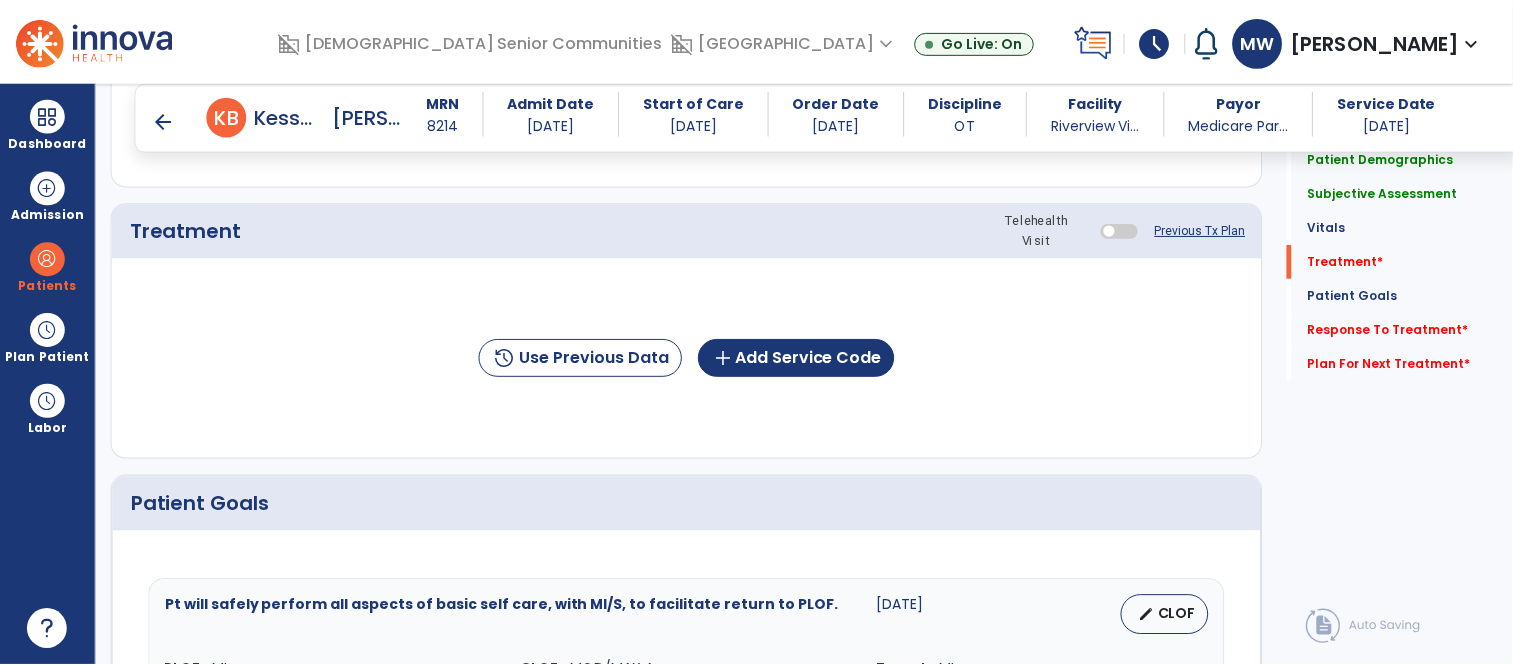 scroll, scrollTop: 1834, scrollLeft: 0, axis: vertical 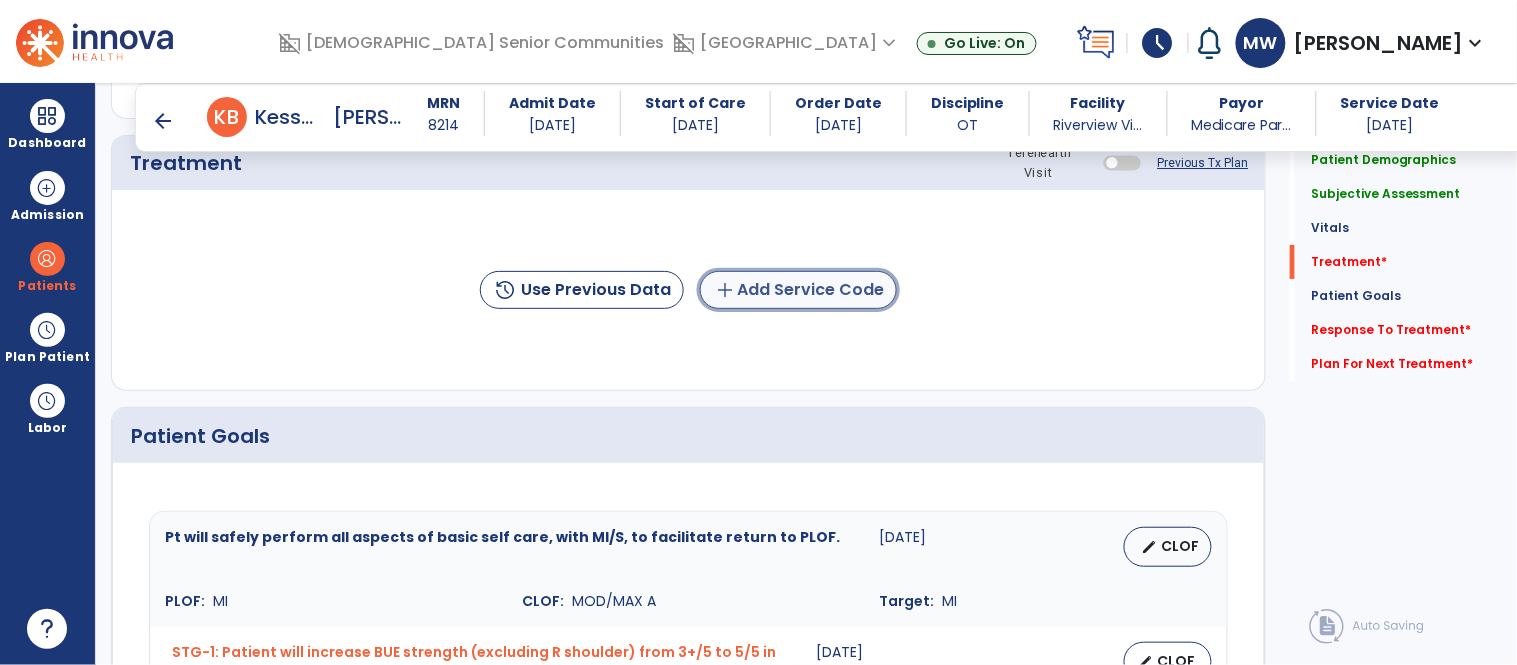 click on "add  Add Service Code" 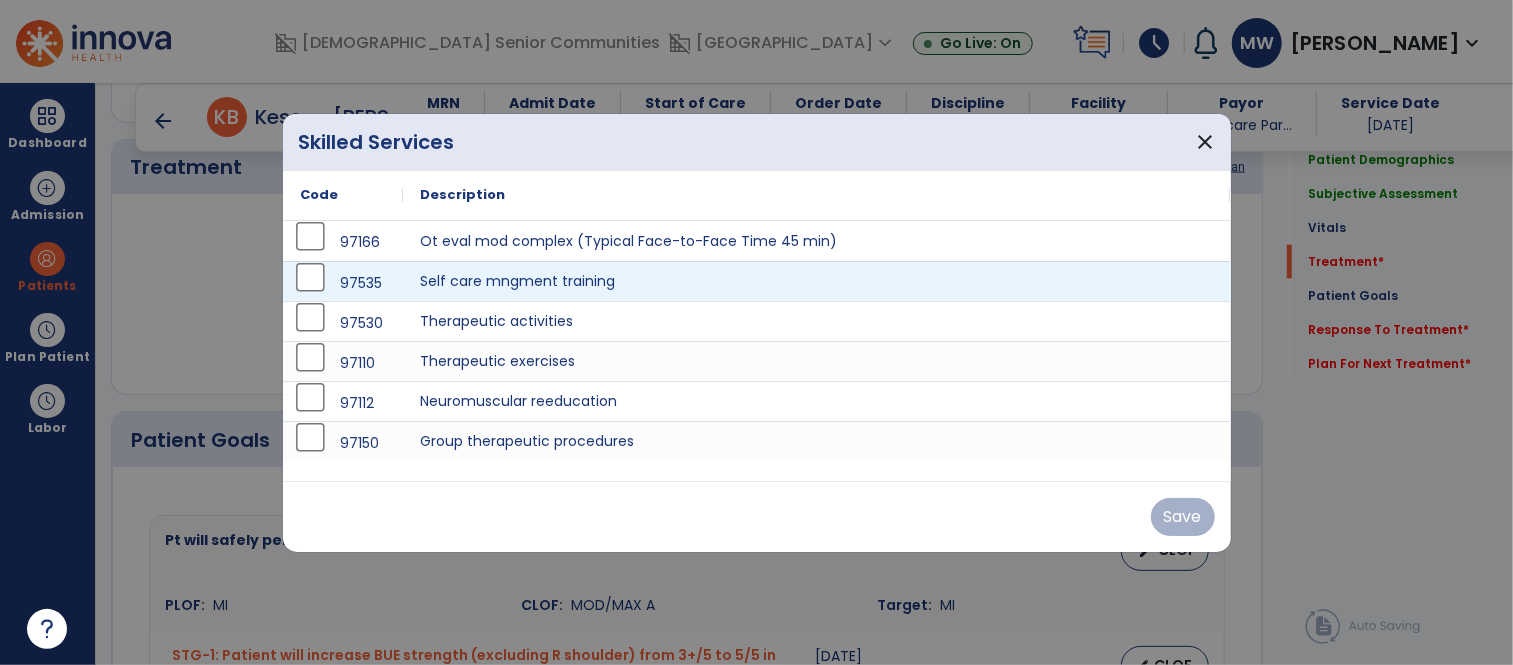scroll, scrollTop: 1834, scrollLeft: 0, axis: vertical 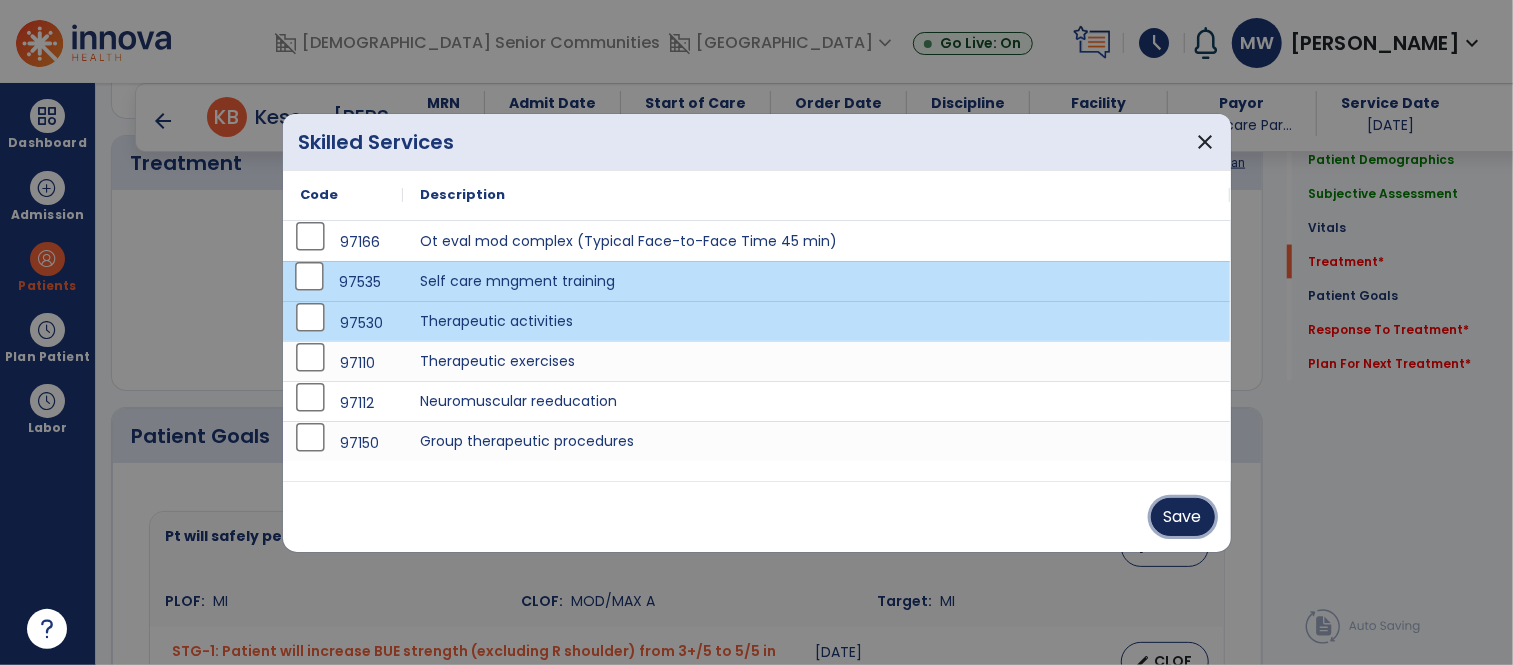 click on "Save" at bounding box center [1183, 517] 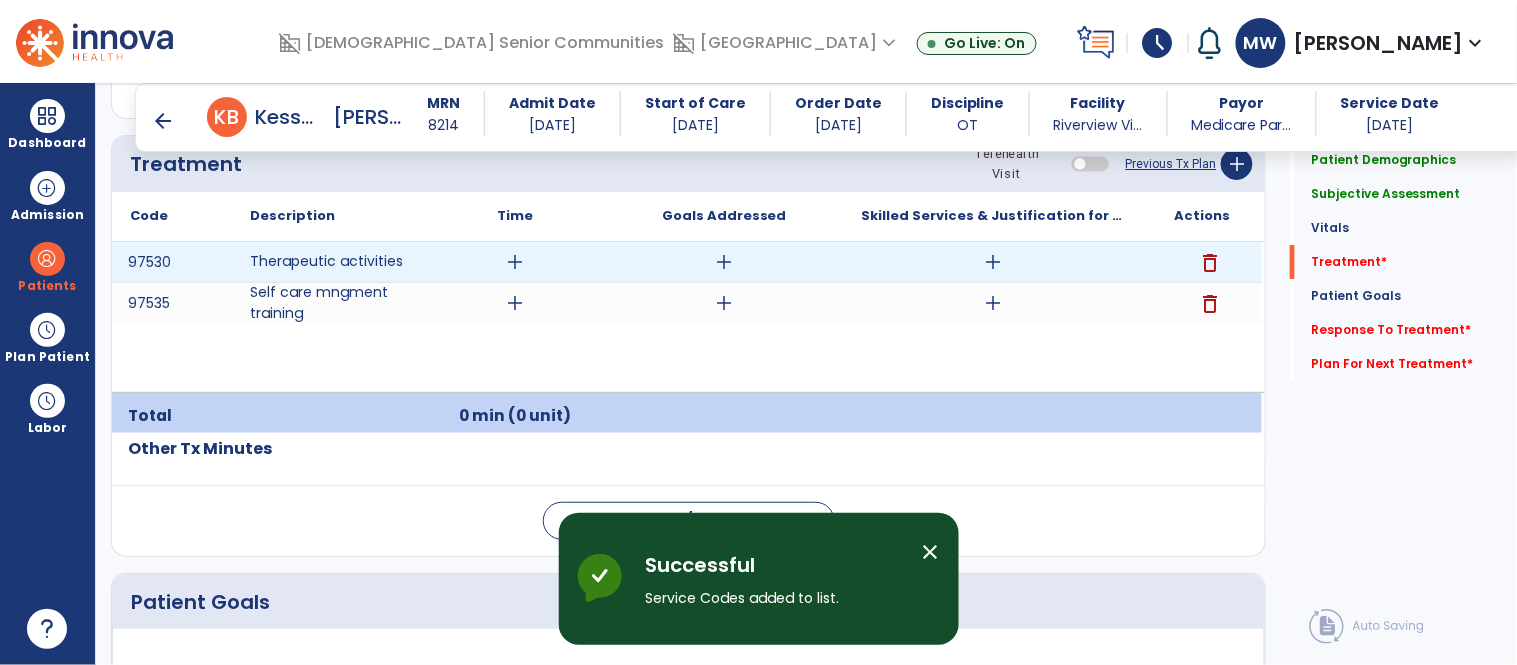click on "add" at bounding box center (515, 262) 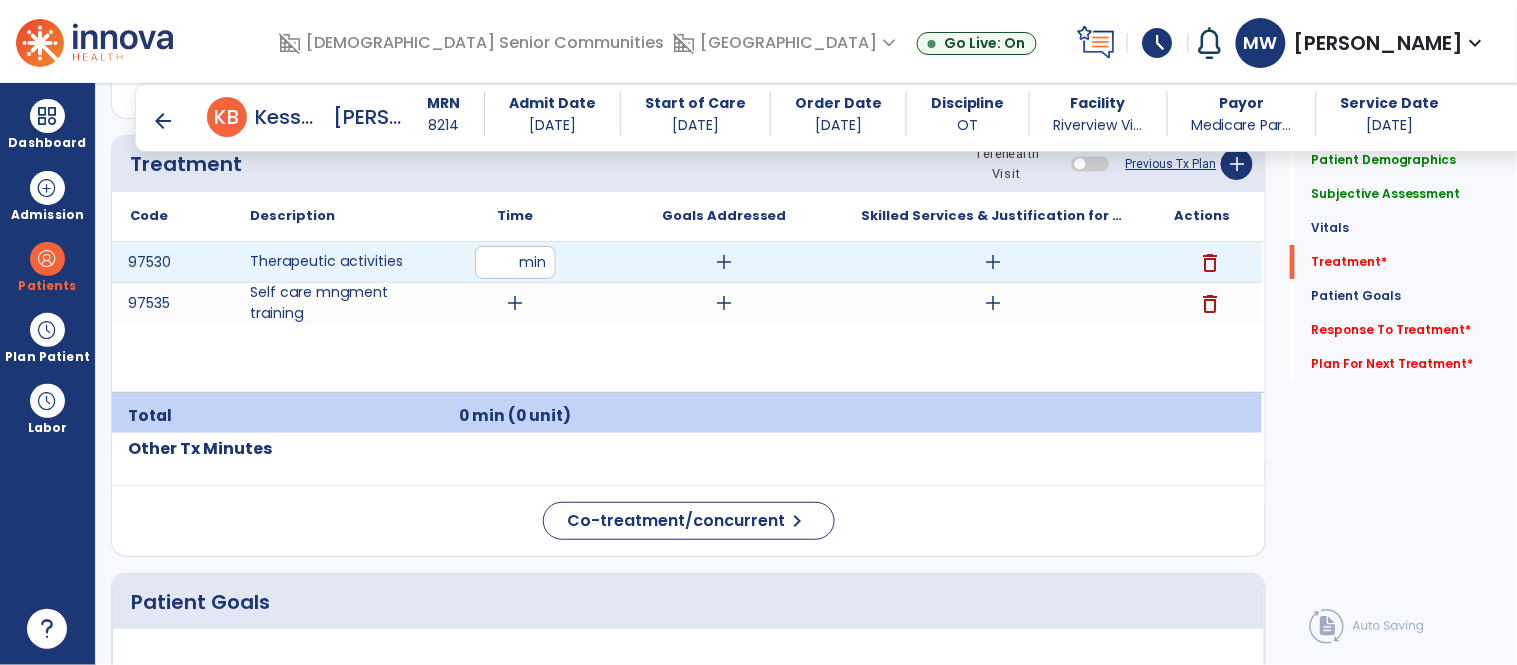 type on "**" 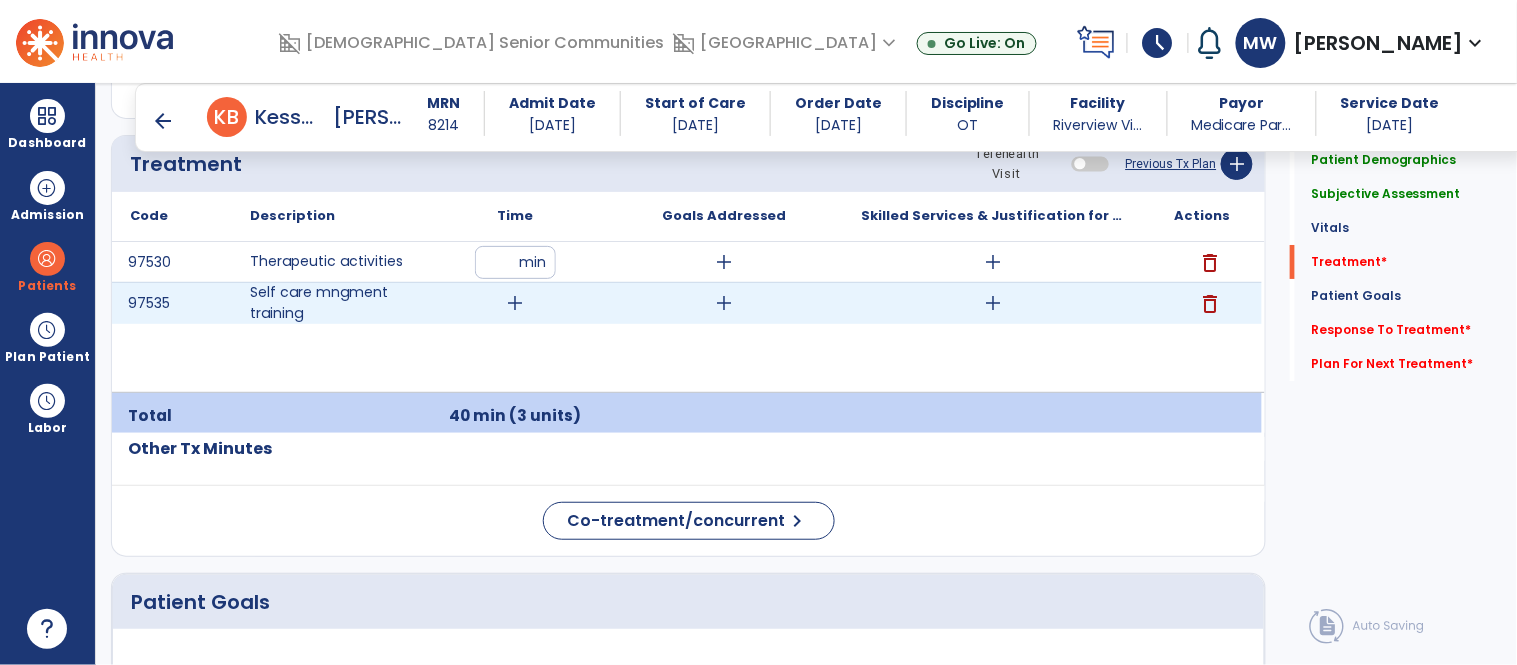 click on "add" at bounding box center [515, 303] 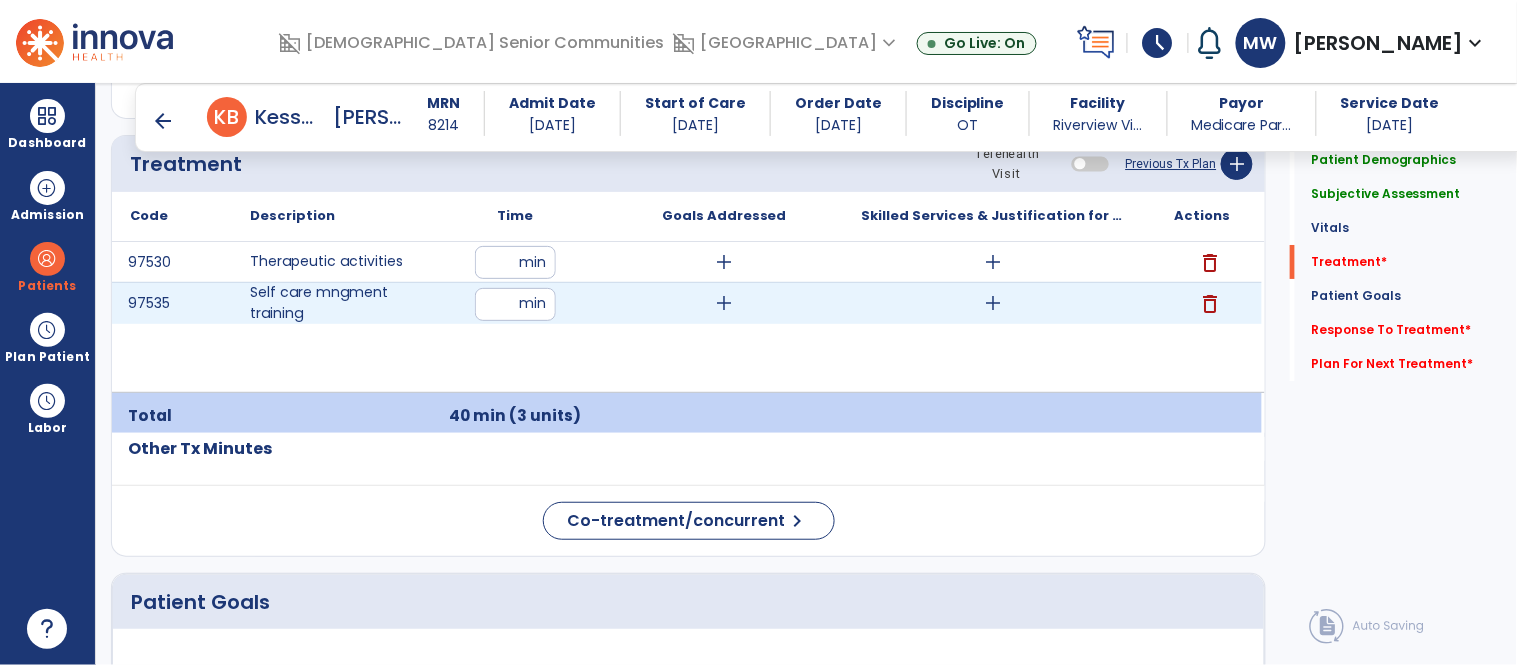 click at bounding box center (515, 304) 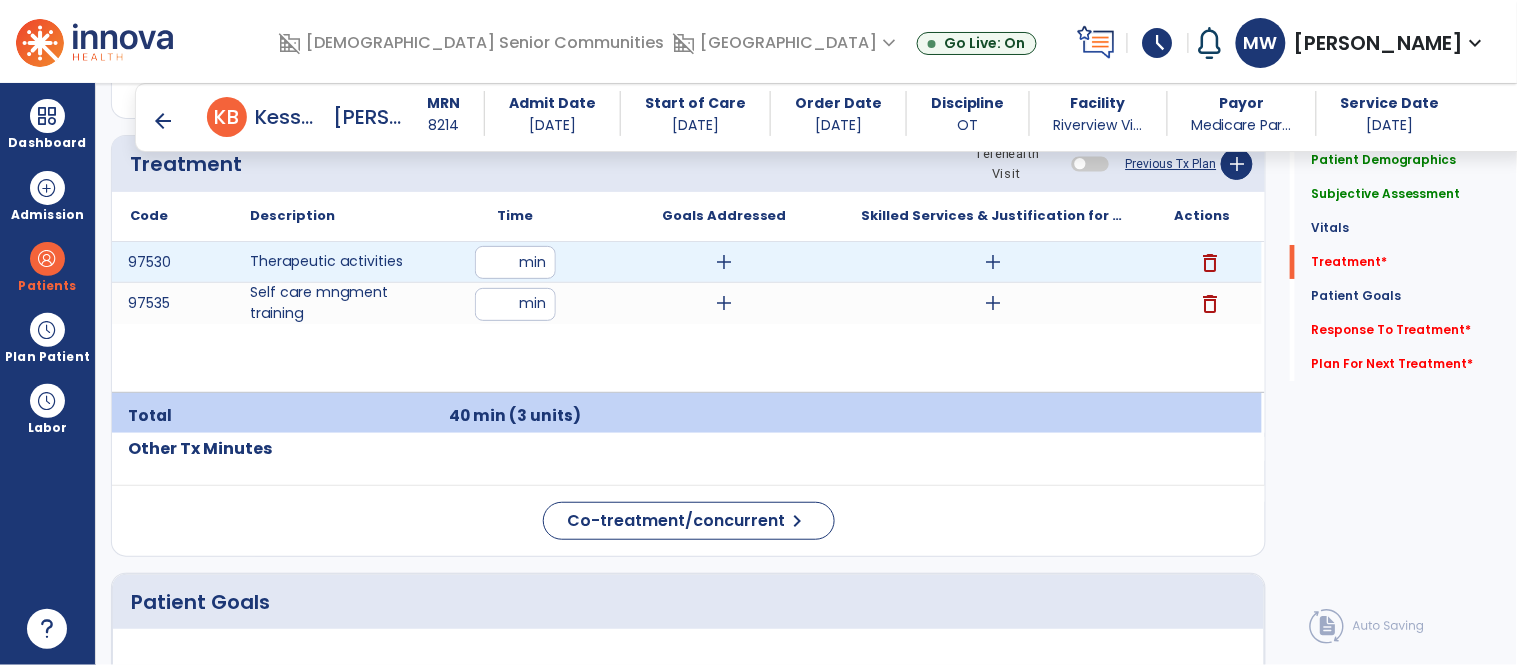 type on "*" 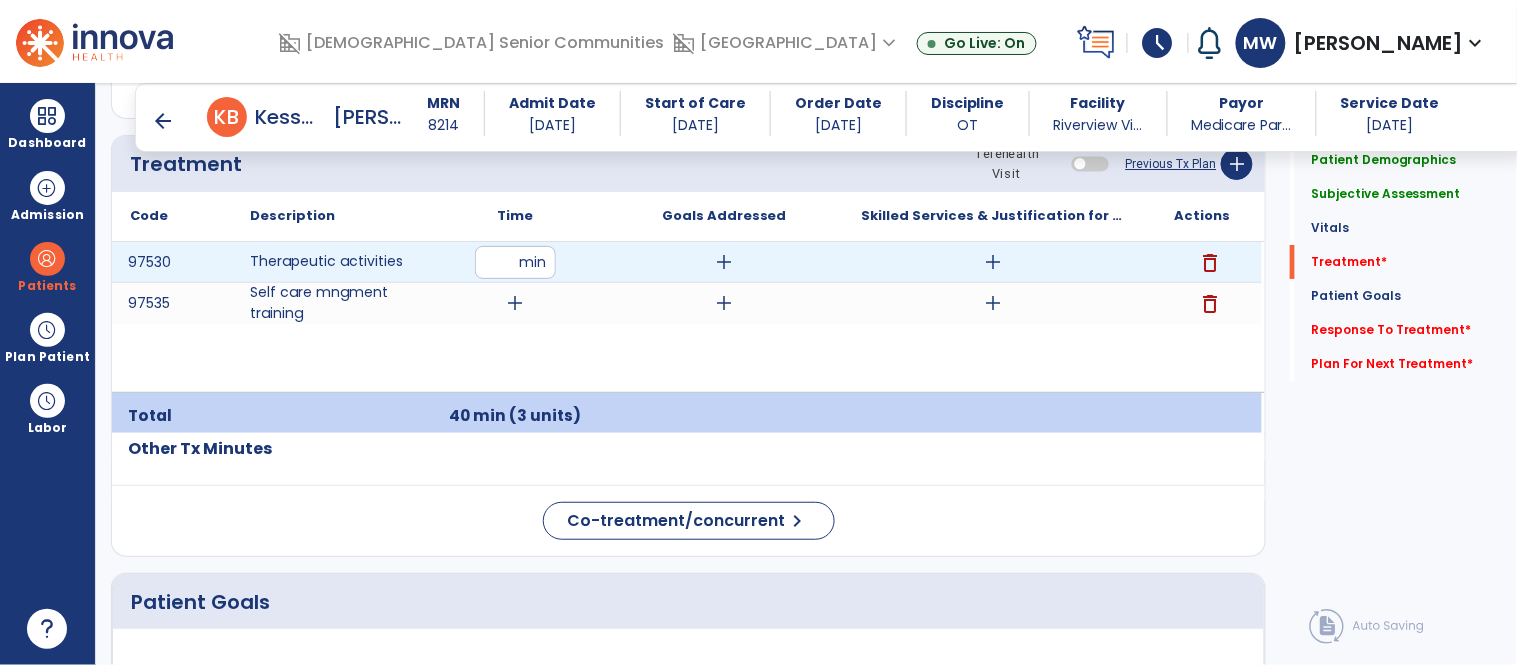 click on "**" at bounding box center [515, 262] 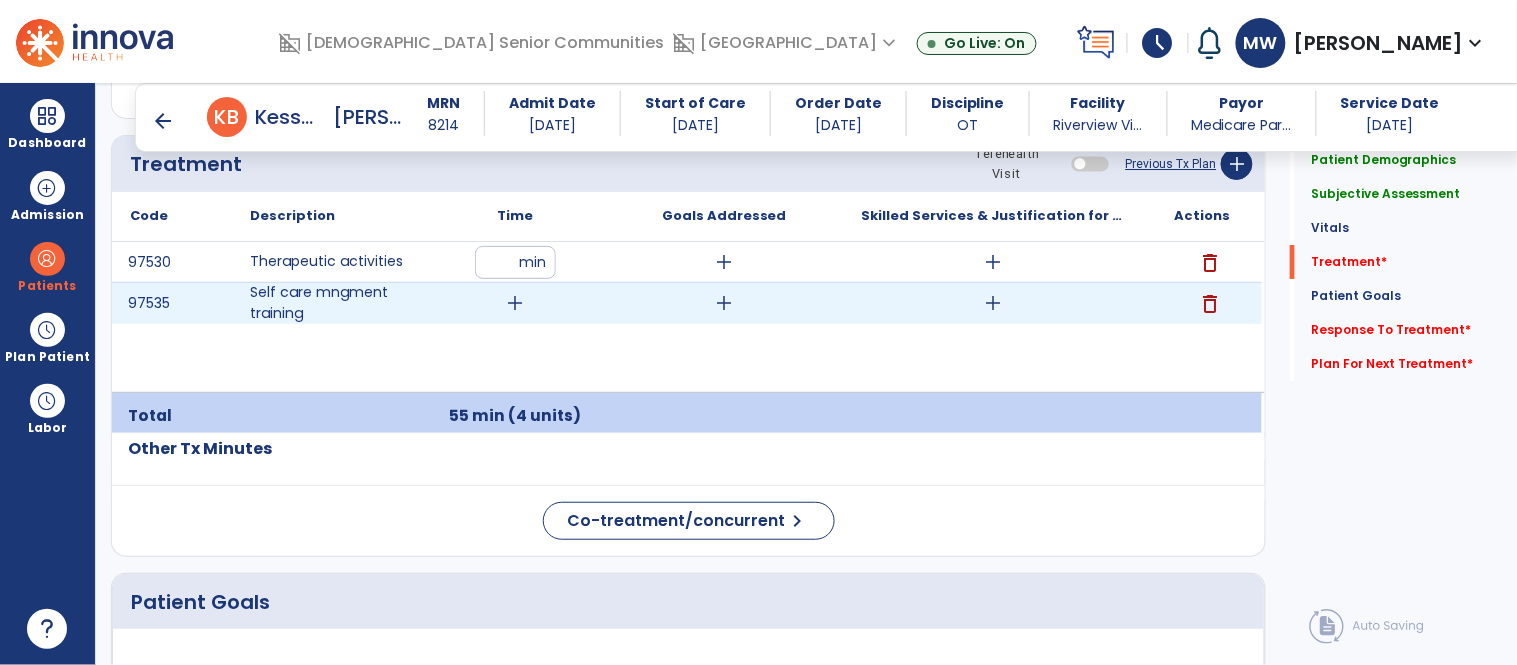 click on "delete" at bounding box center (1210, 304) 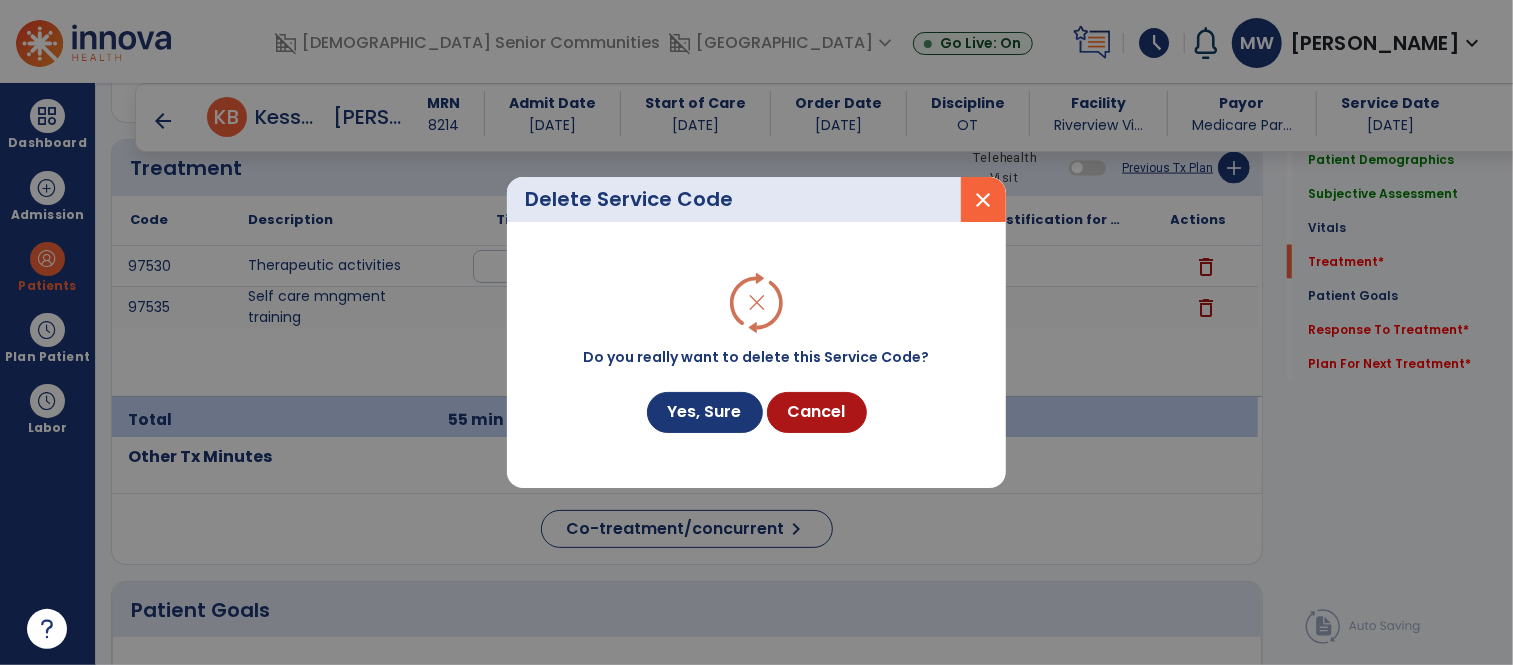 scroll, scrollTop: 1834, scrollLeft: 0, axis: vertical 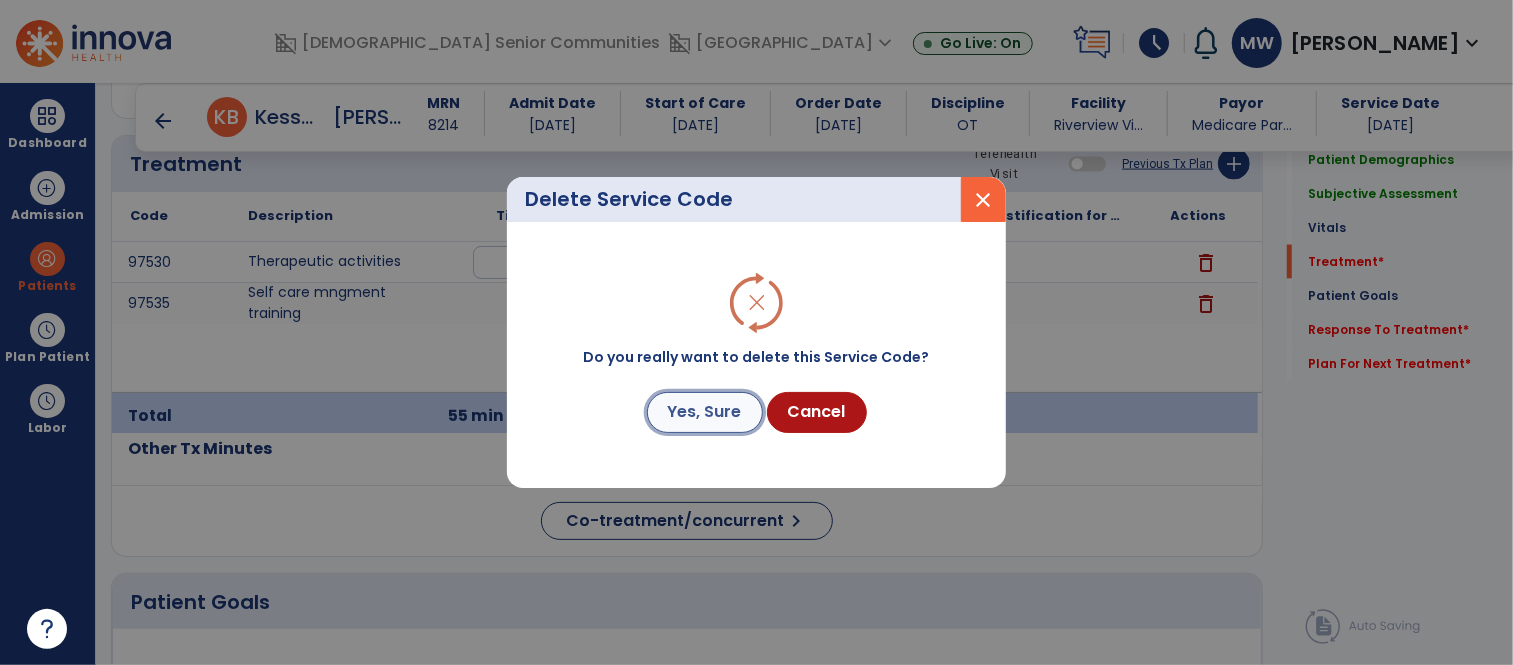 click on "Yes, Sure" at bounding box center [705, 412] 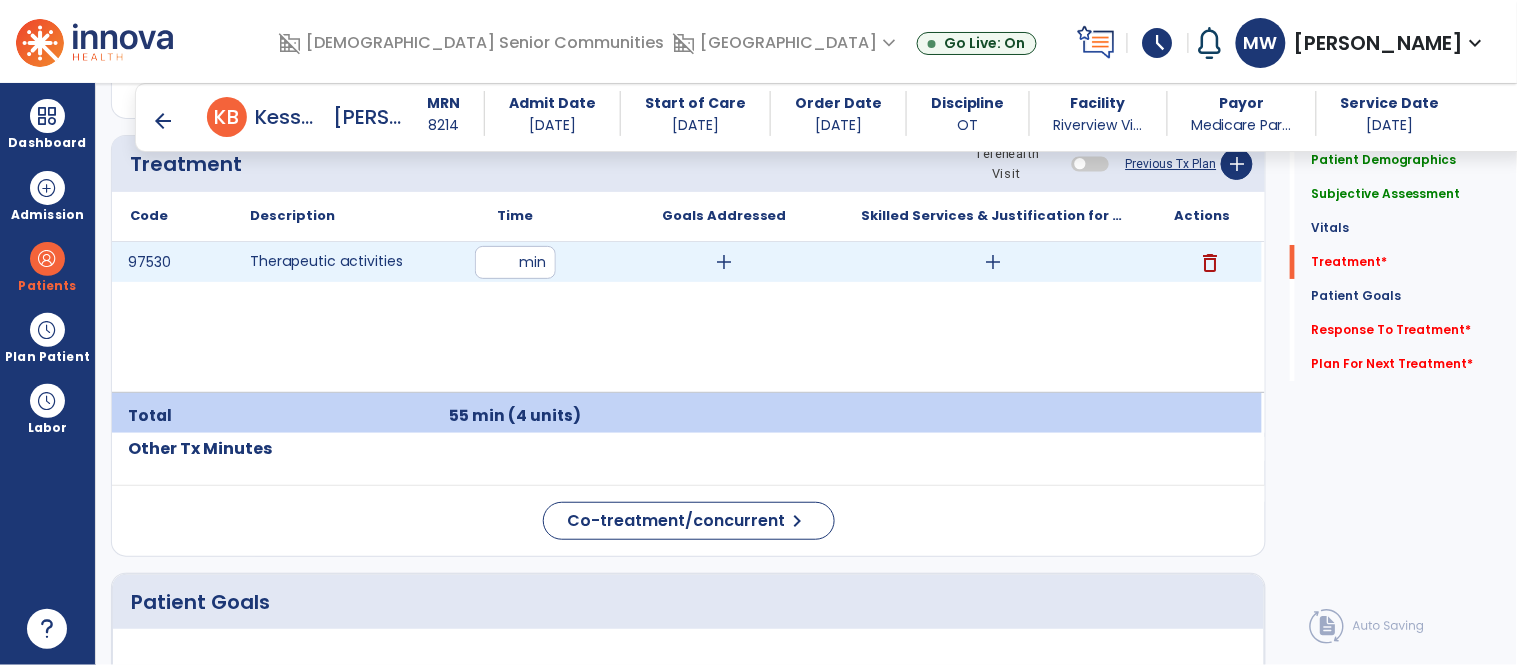 click on "add" at bounding box center (993, 262) 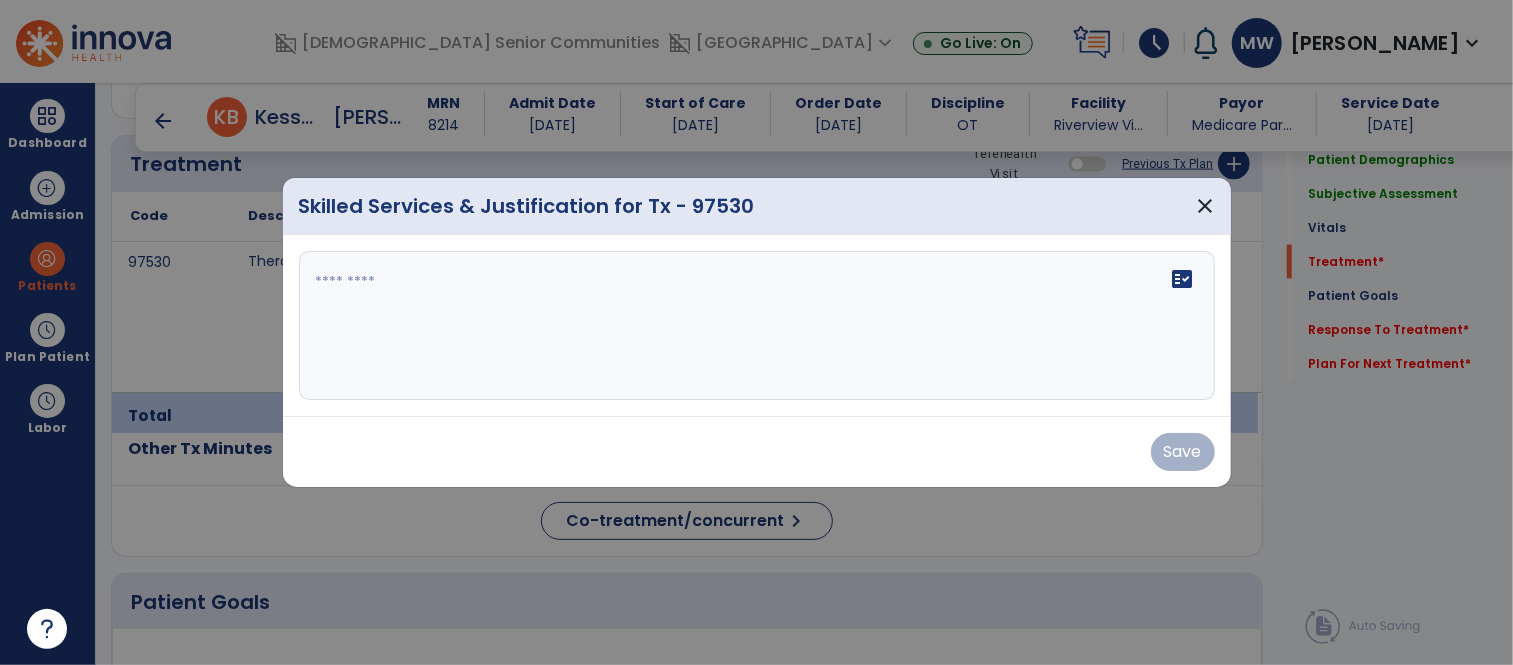 scroll, scrollTop: 1834, scrollLeft: 0, axis: vertical 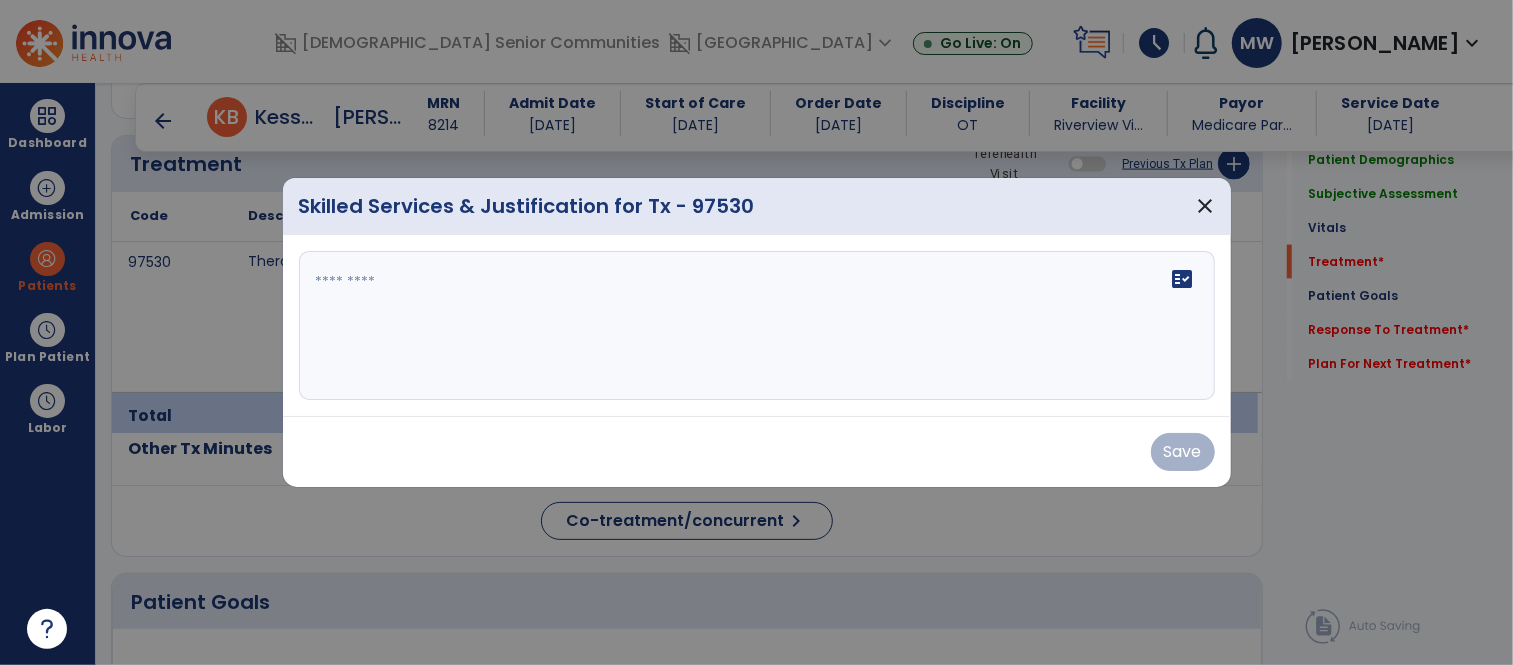click on "fact_check" at bounding box center [757, 326] 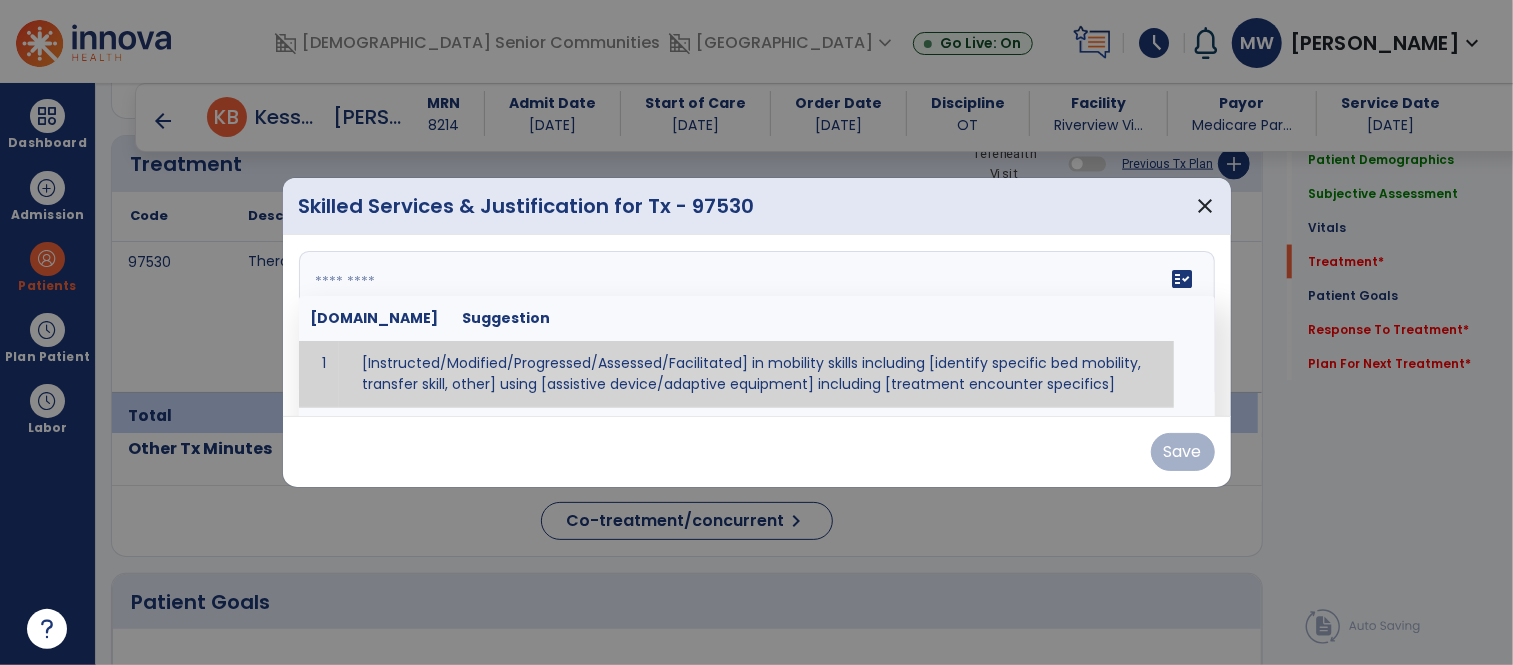 paste on "**********" 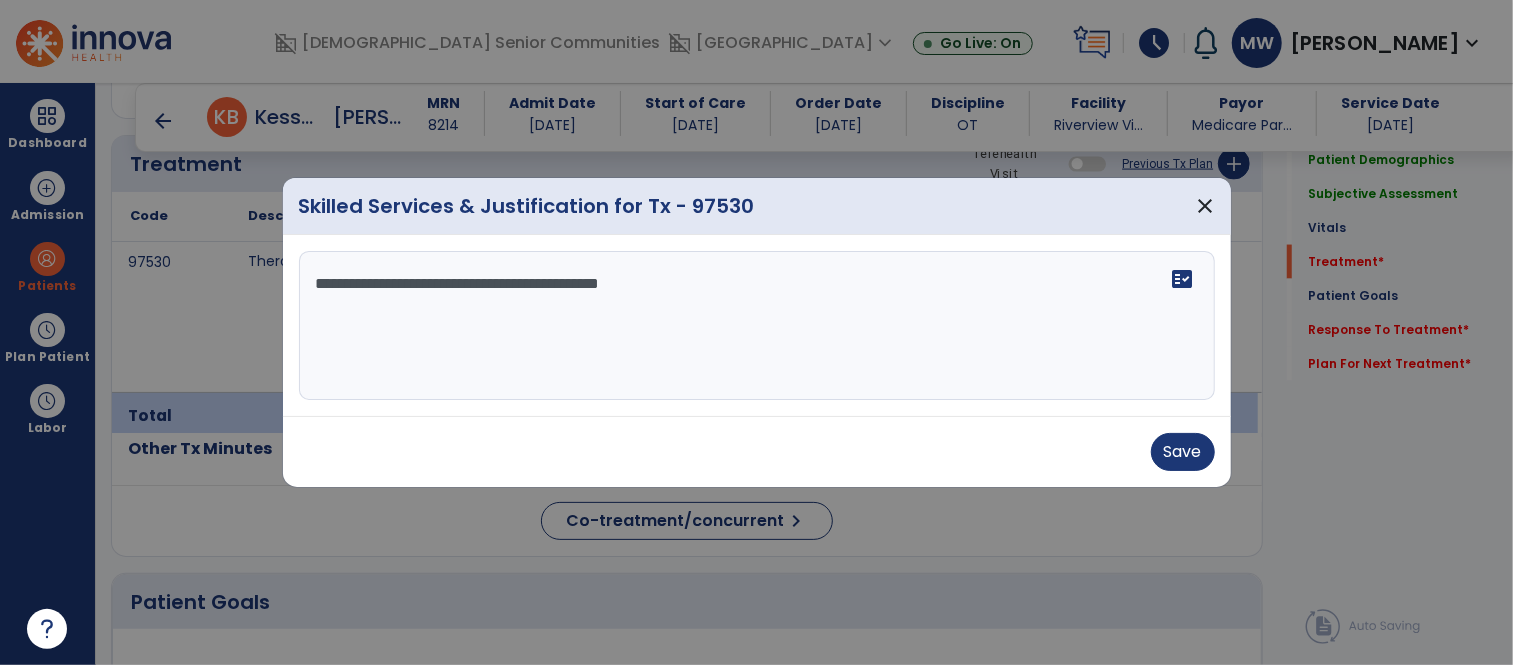 paste on "**********" 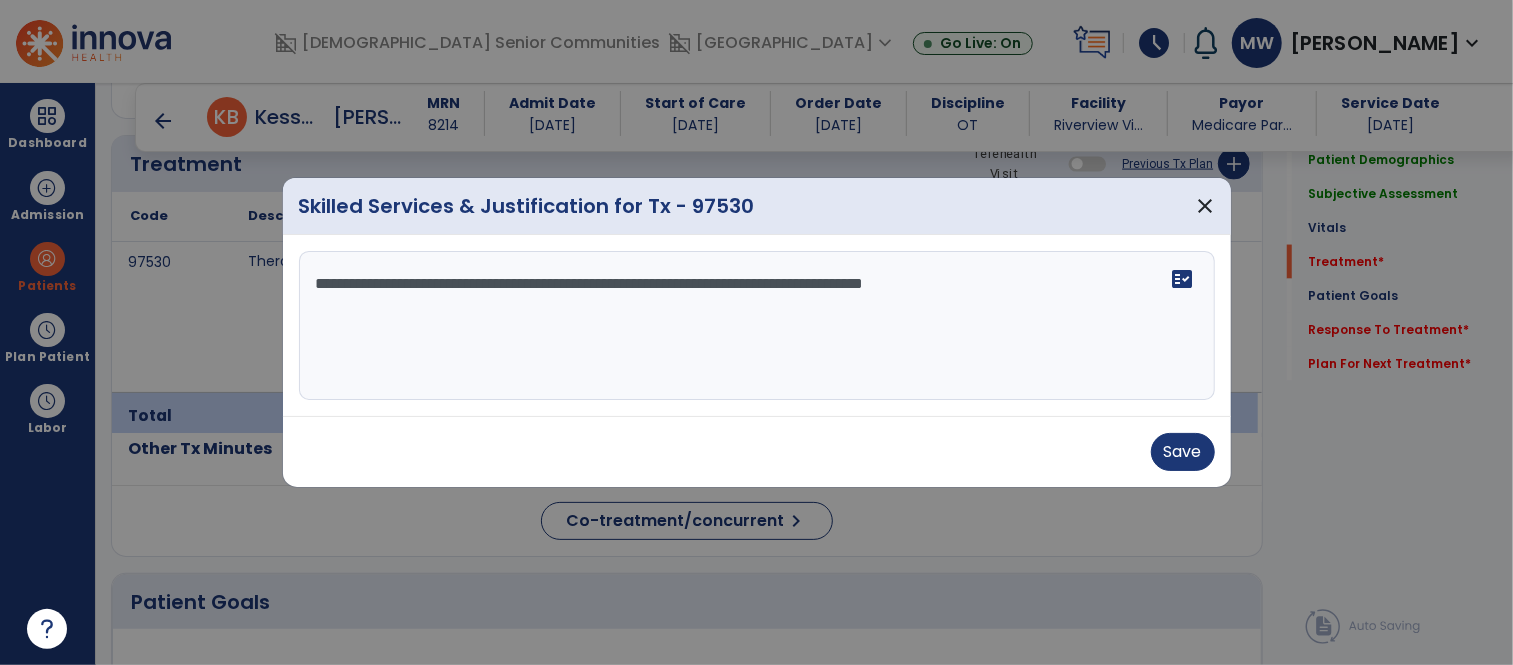 paste on "**********" 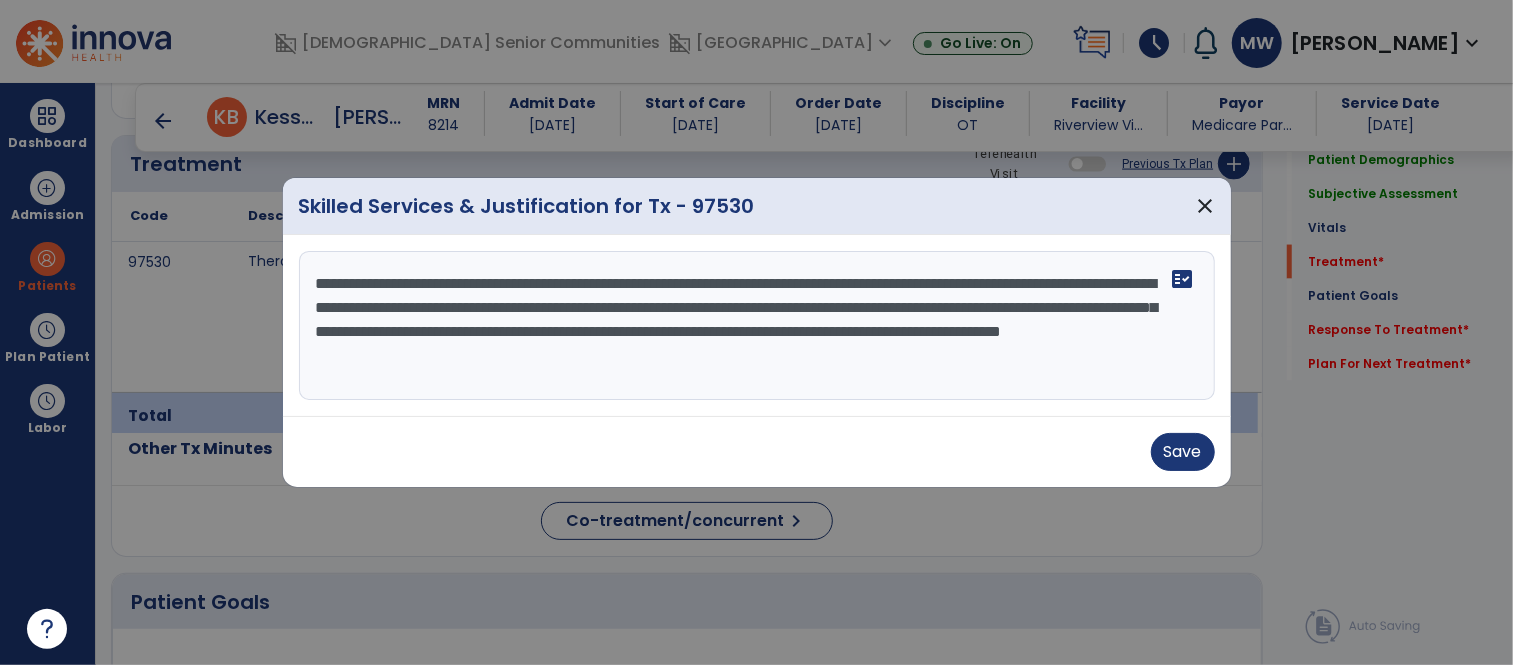 paste on "**********" 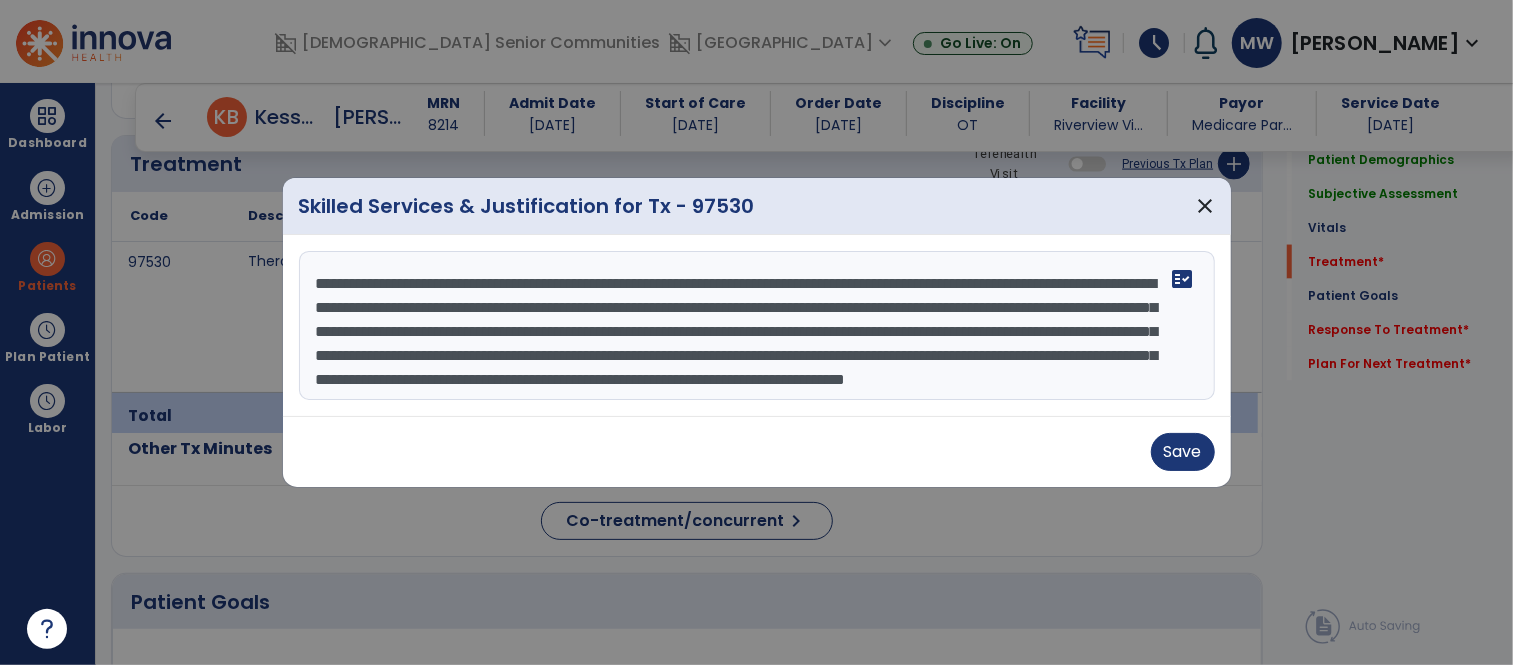 scroll, scrollTop: 38, scrollLeft: 0, axis: vertical 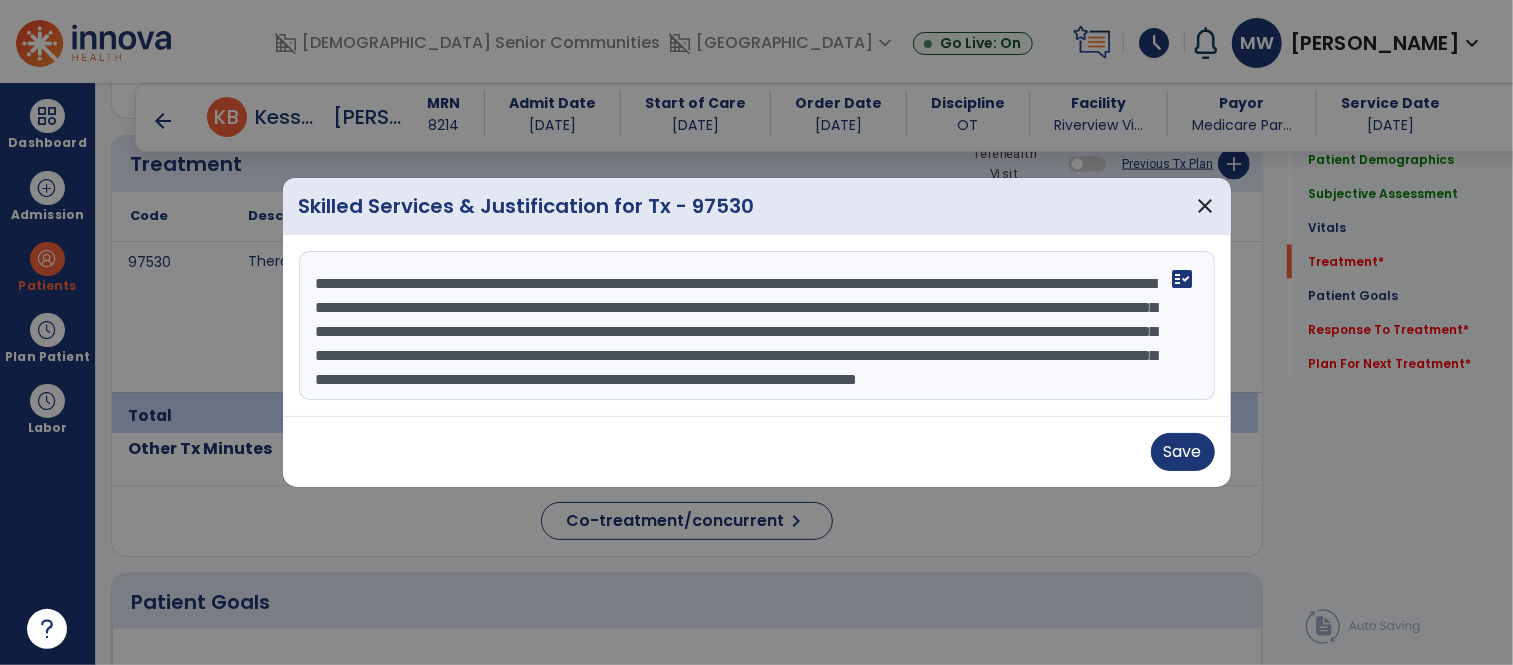 paste on "**********" 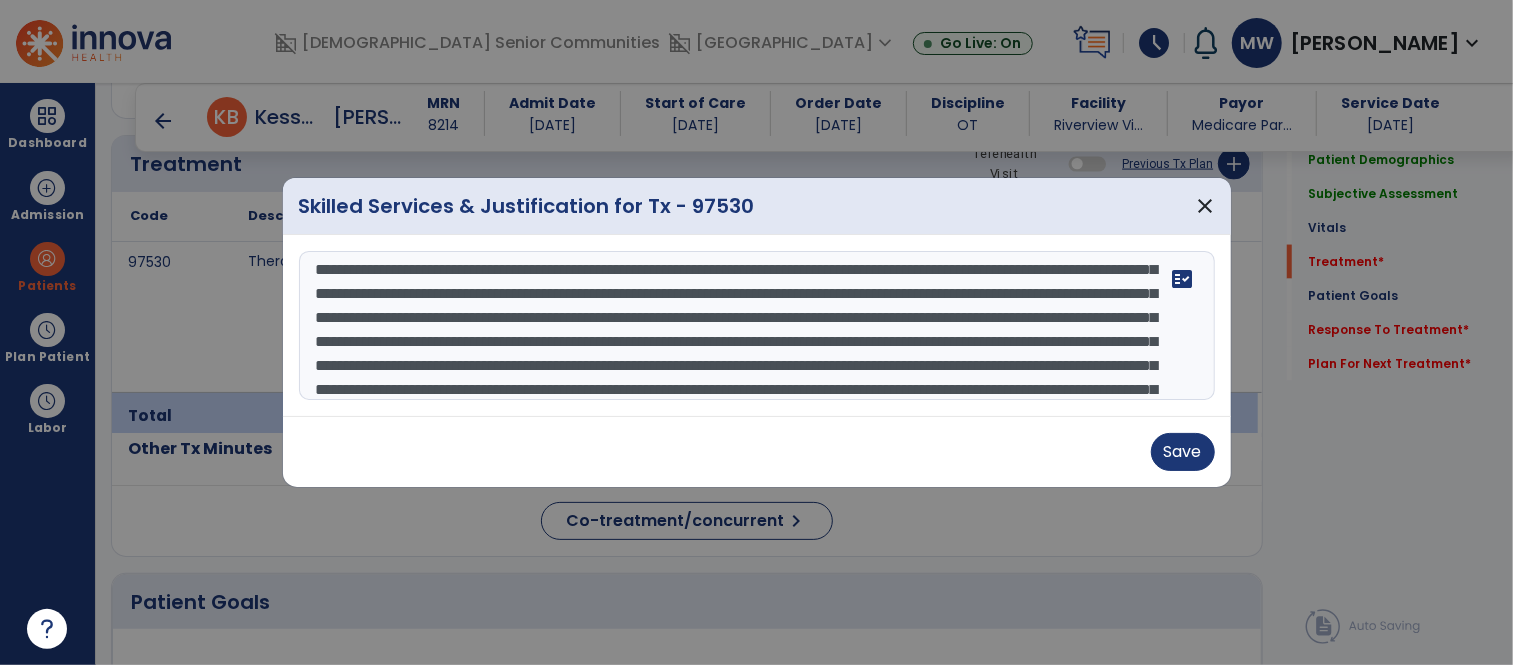 scroll, scrollTop: 110, scrollLeft: 0, axis: vertical 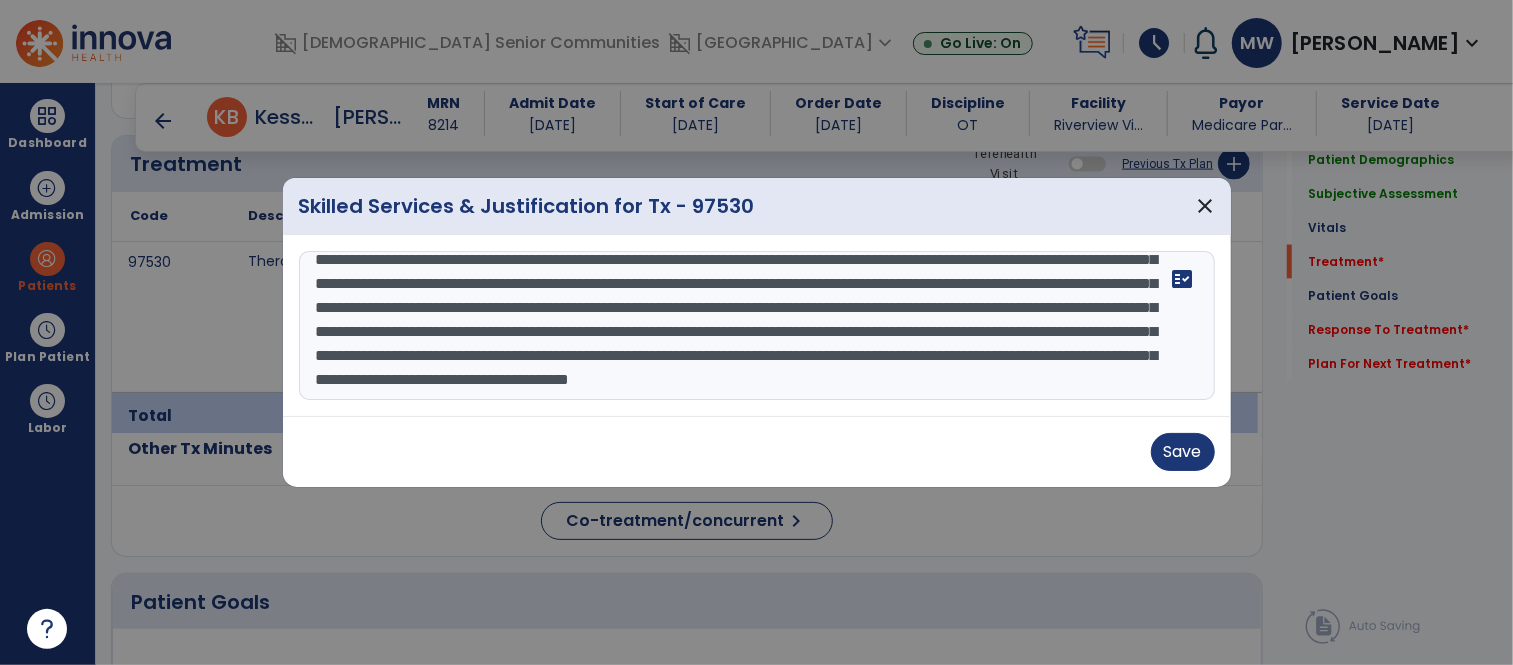 drag, startPoint x: 1043, startPoint y: 343, endPoint x: 504, endPoint y: 348, distance: 539.0232 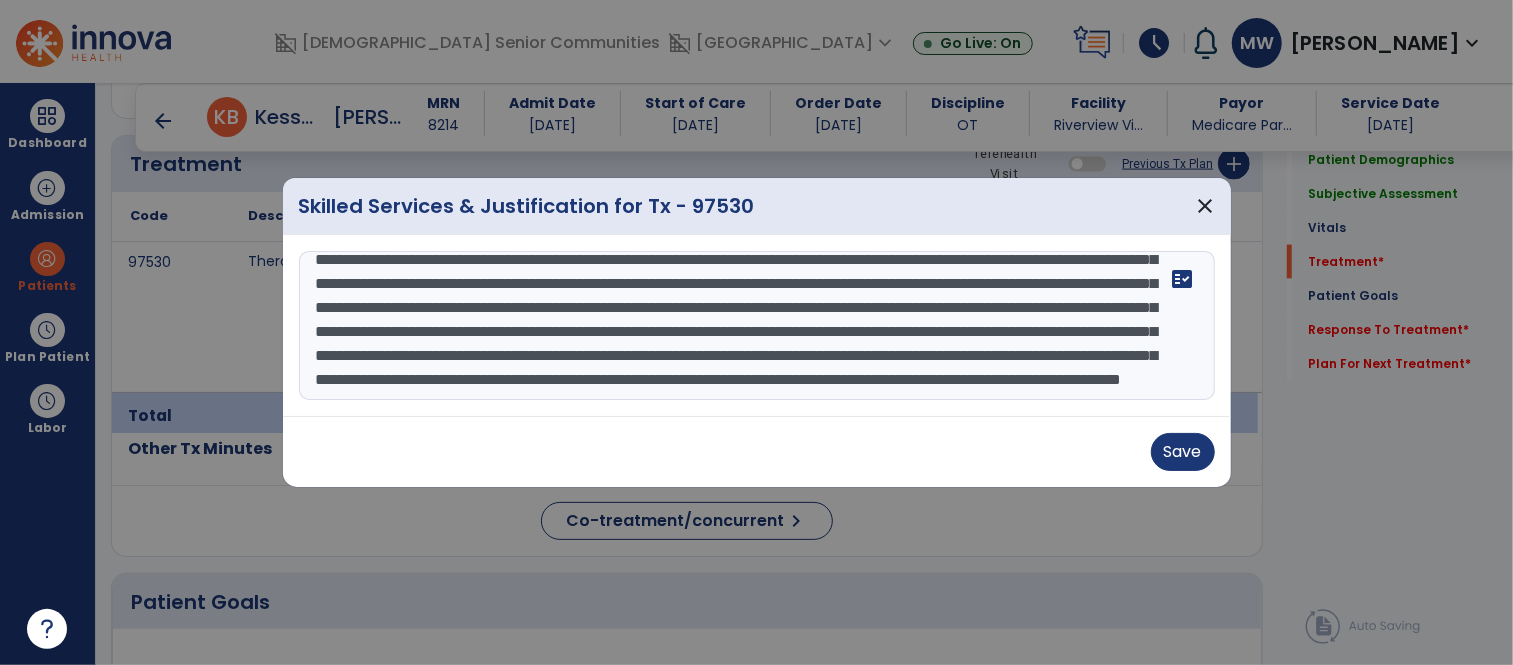 click on "**********" at bounding box center (757, 326) 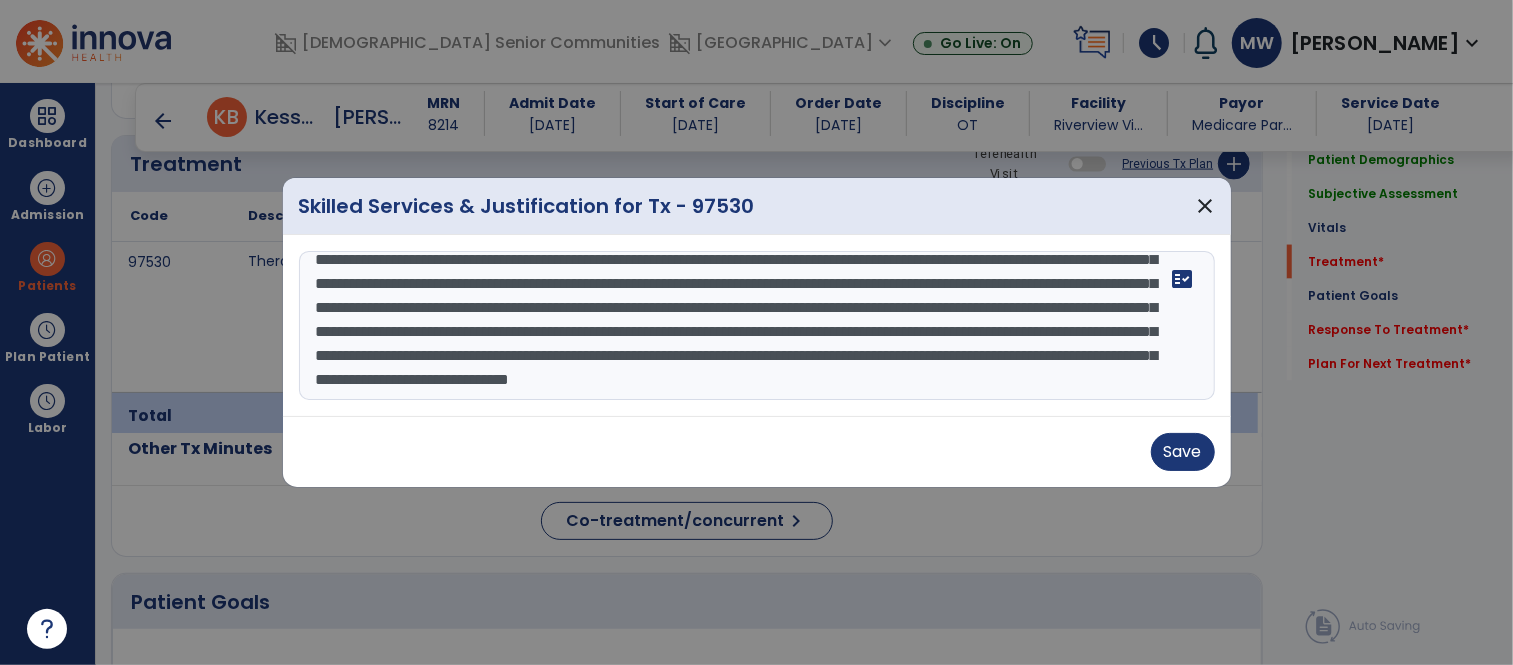 scroll, scrollTop: 134, scrollLeft: 0, axis: vertical 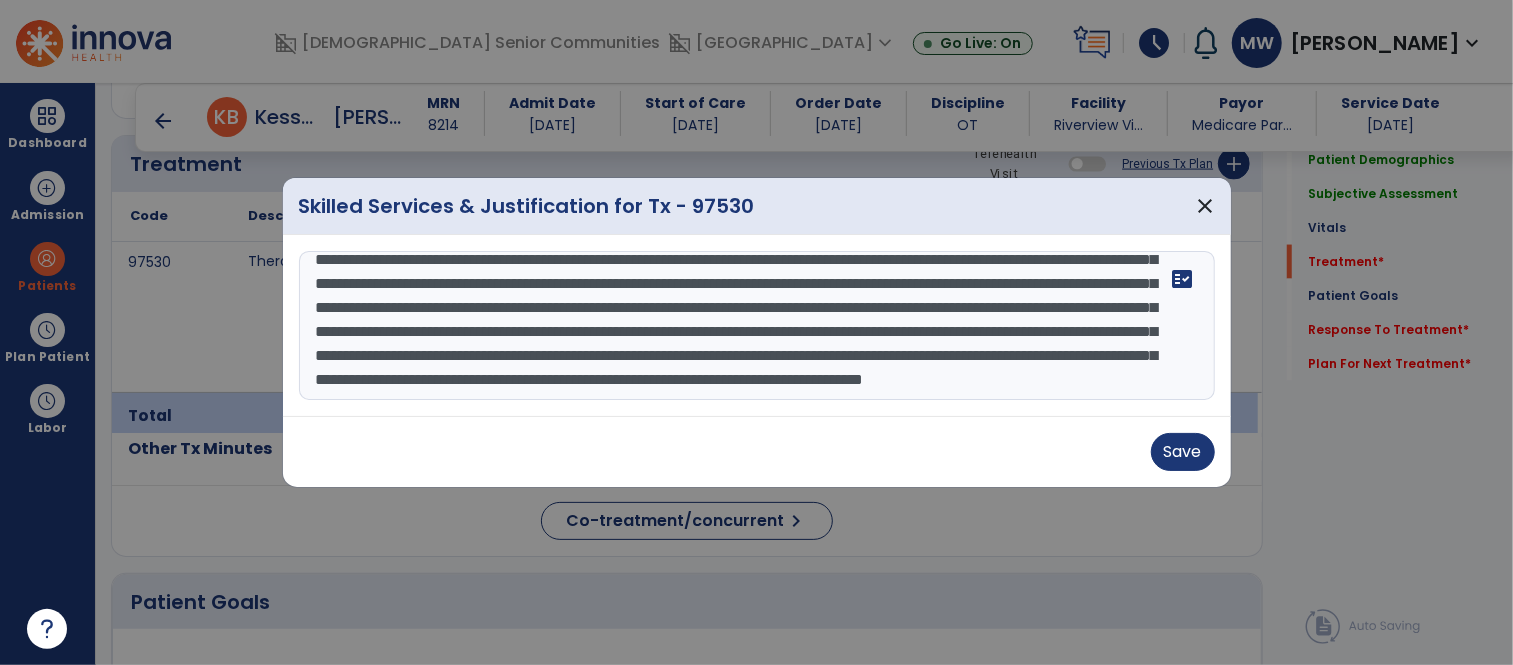 paste on "**********" 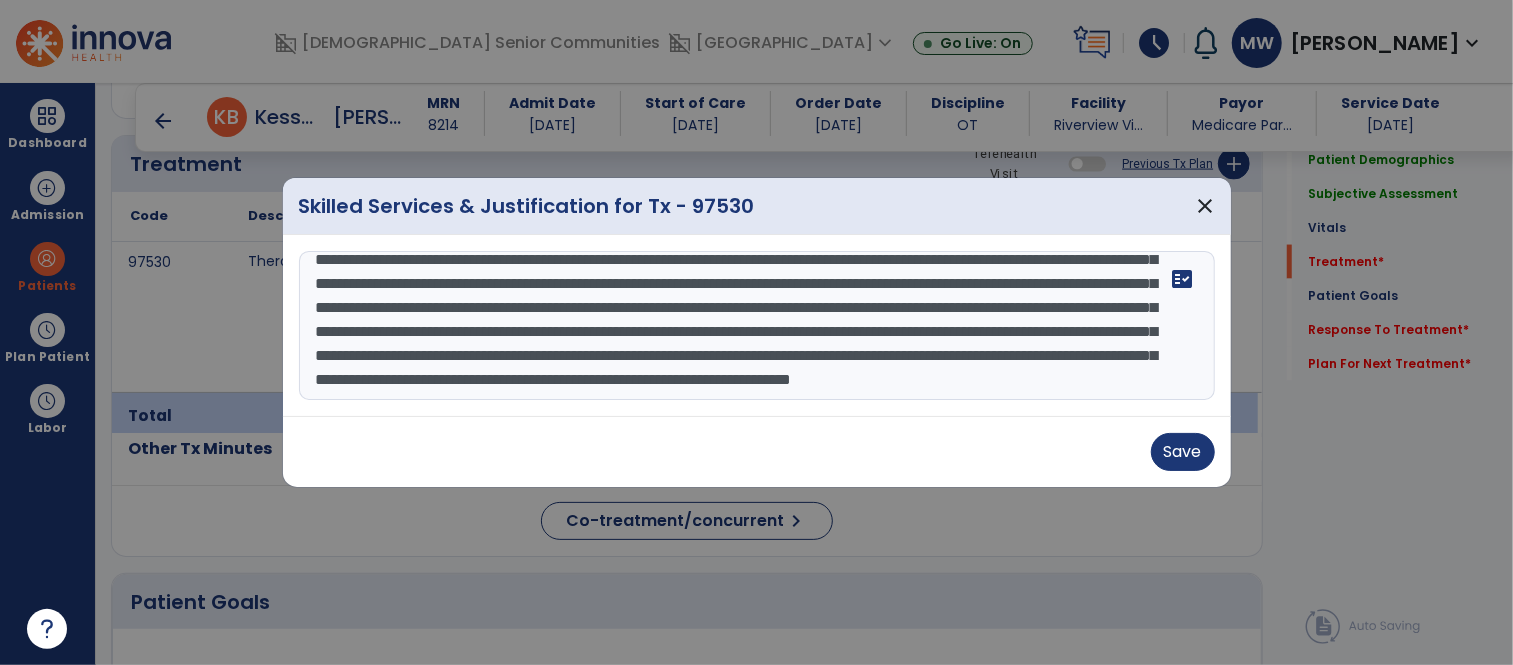 scroll, scrollTop: 158, scrollLeft: 0, axis: vertical 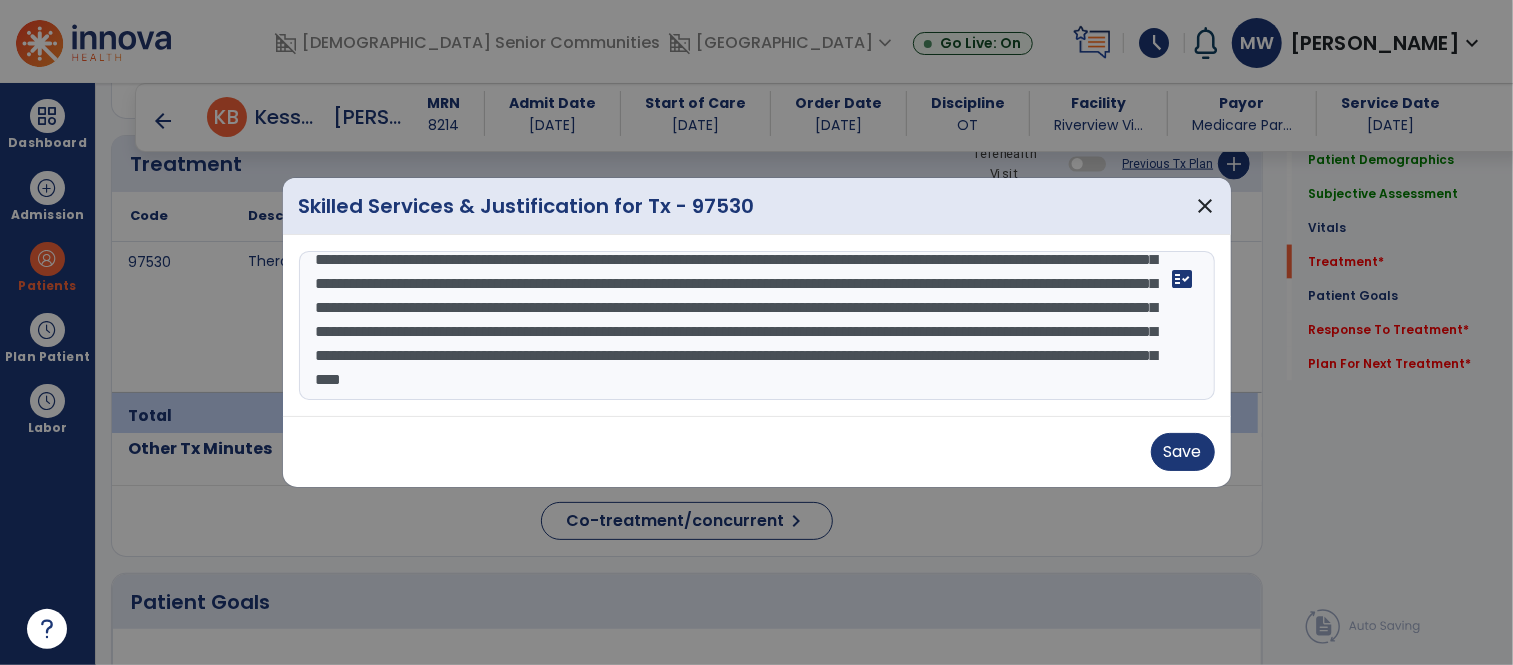 drag, startPoint x: 548, startPoint y: 384, endPoint x: 1024, endPoint y: 359, distance: 476.65607 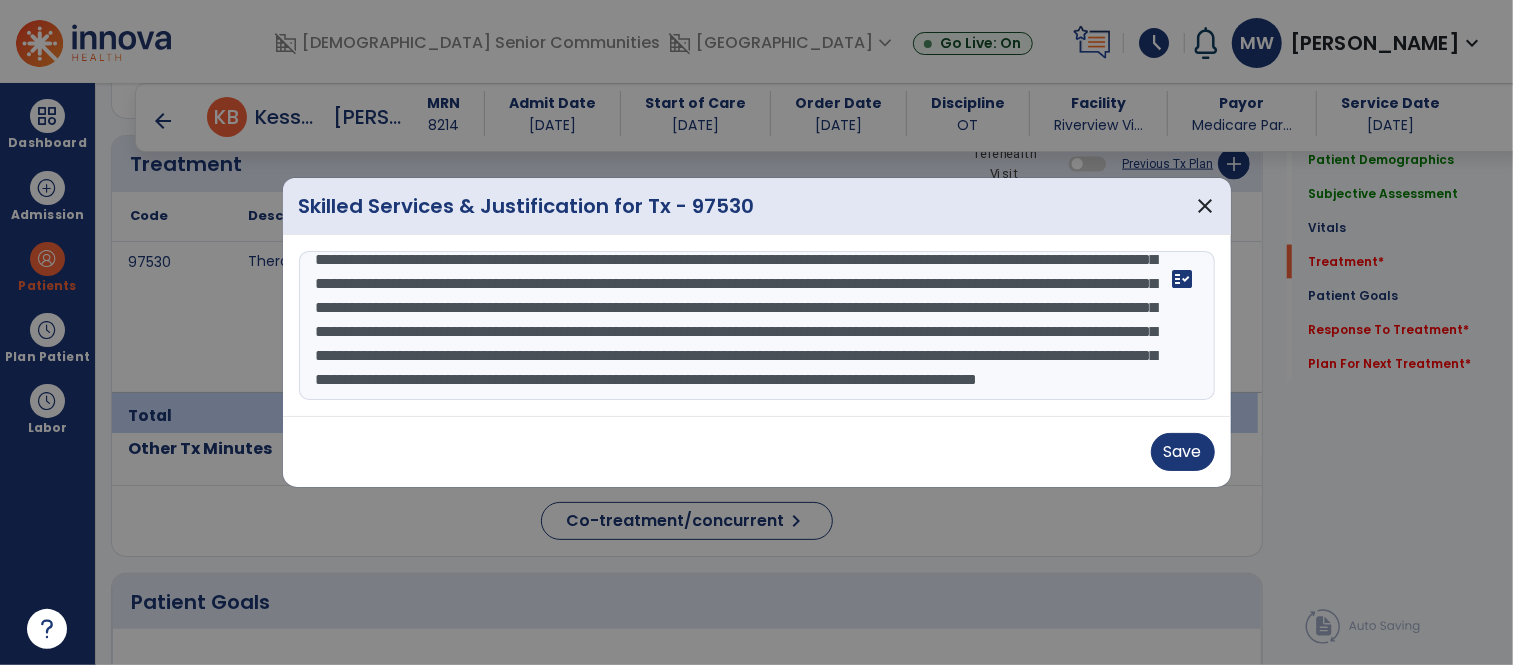 click at bounding box center (757, 326) 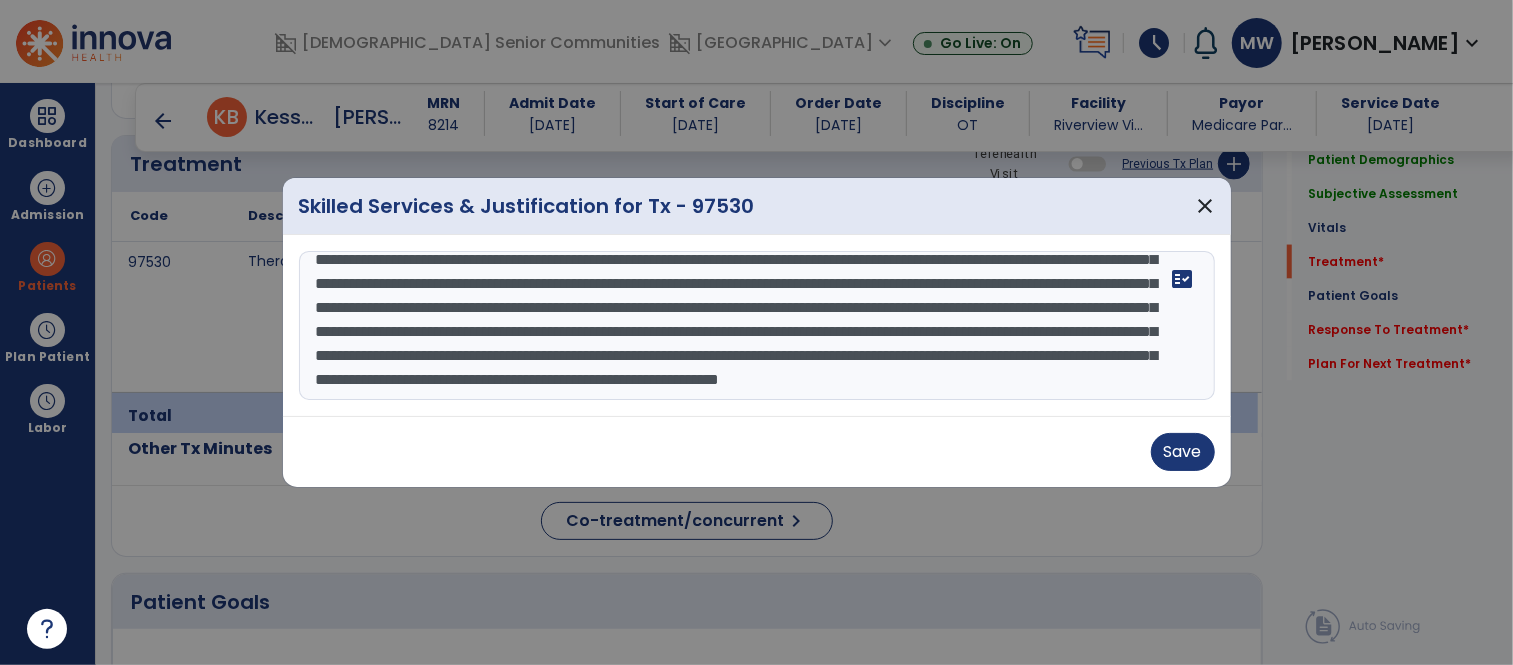 scroll, scrollTop: 206, scrollLeft: 0, axis: vertical 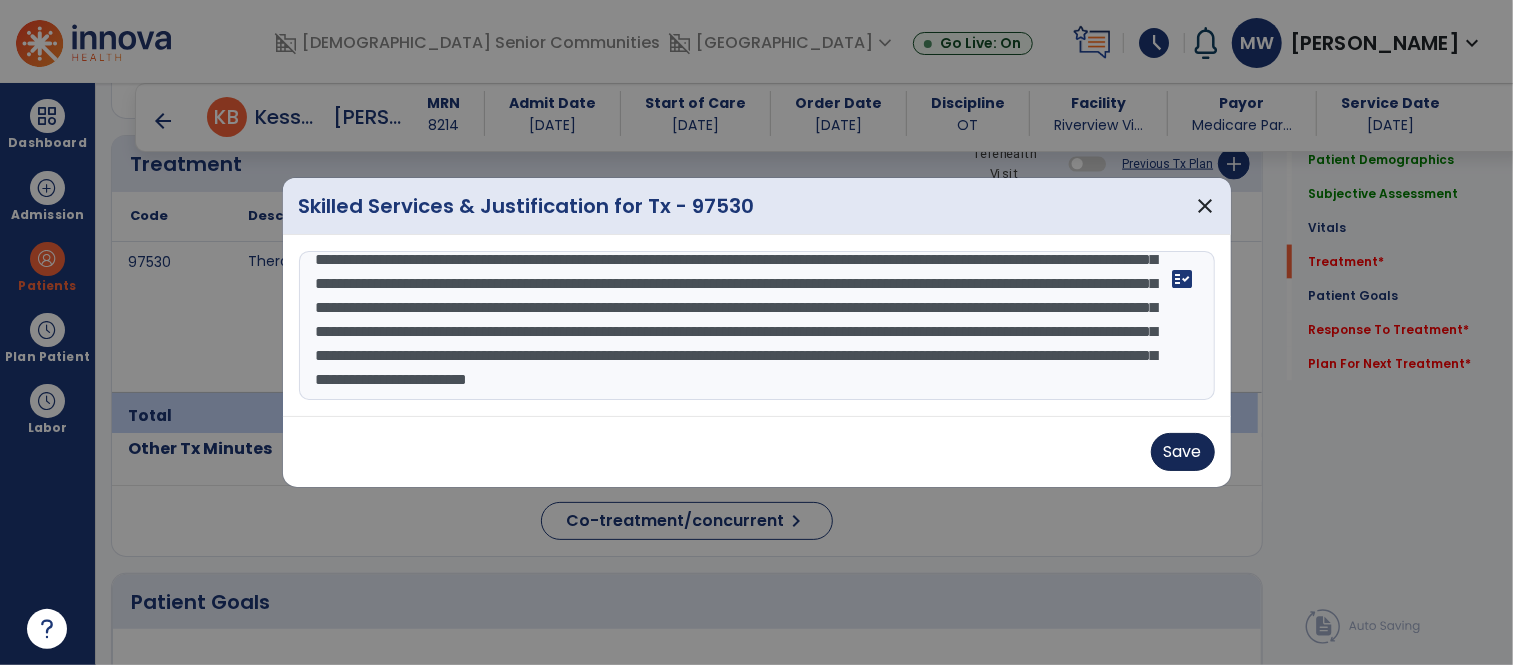 type on "**********" 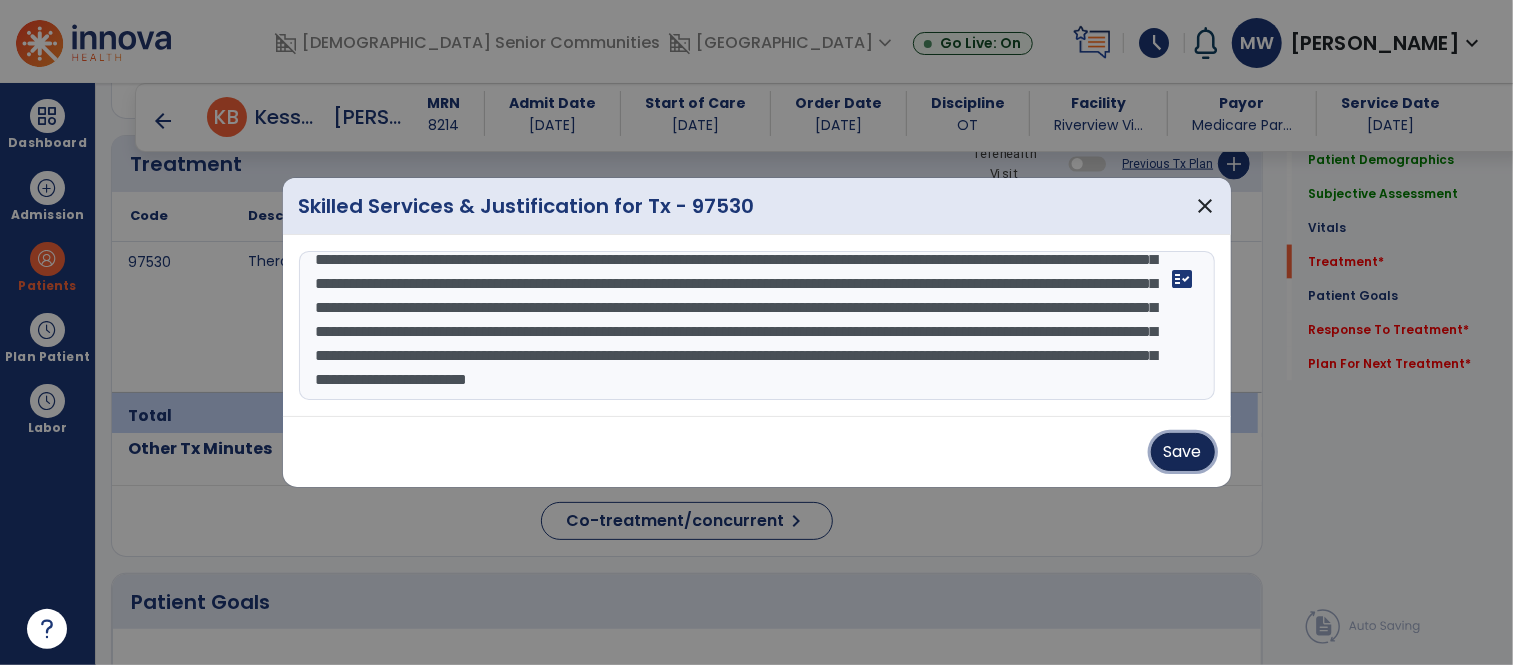 click on "Save" at bounding box center [1183, 452] 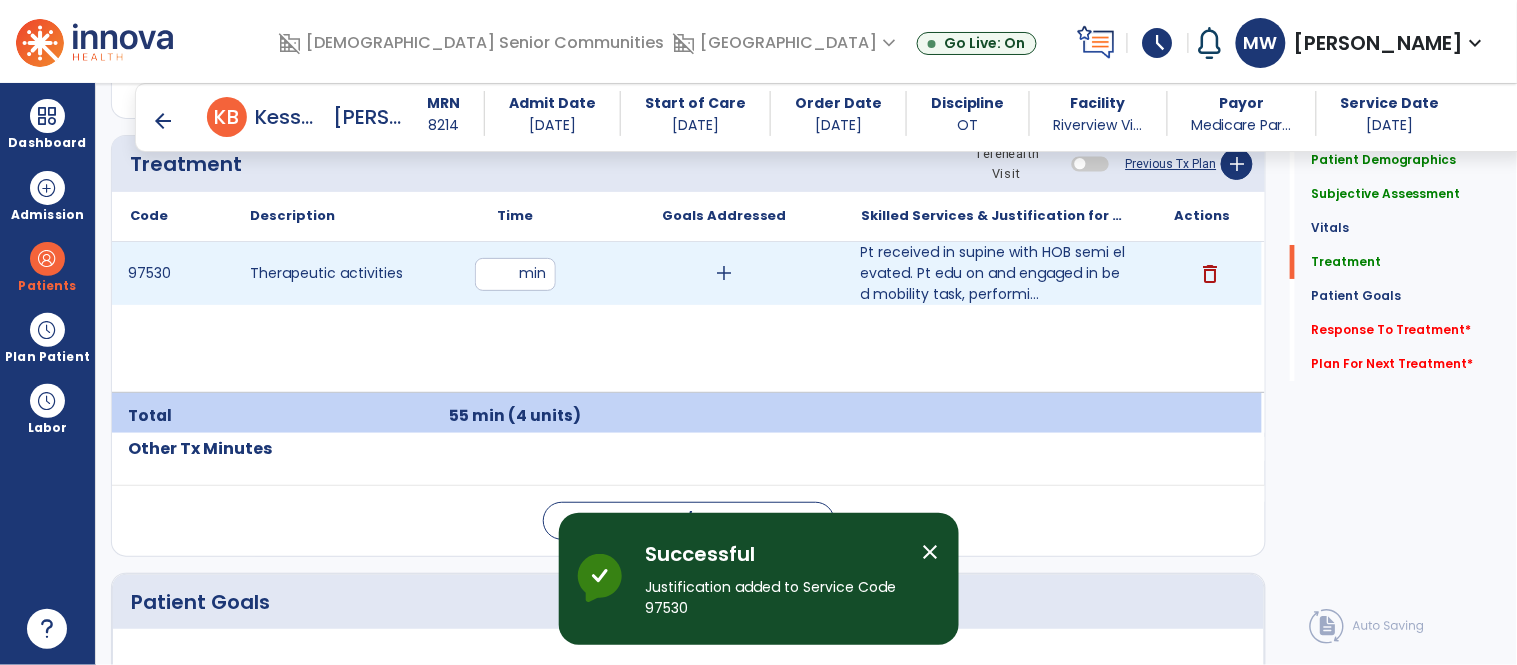 click on "add" at bounding box center [724, 273] 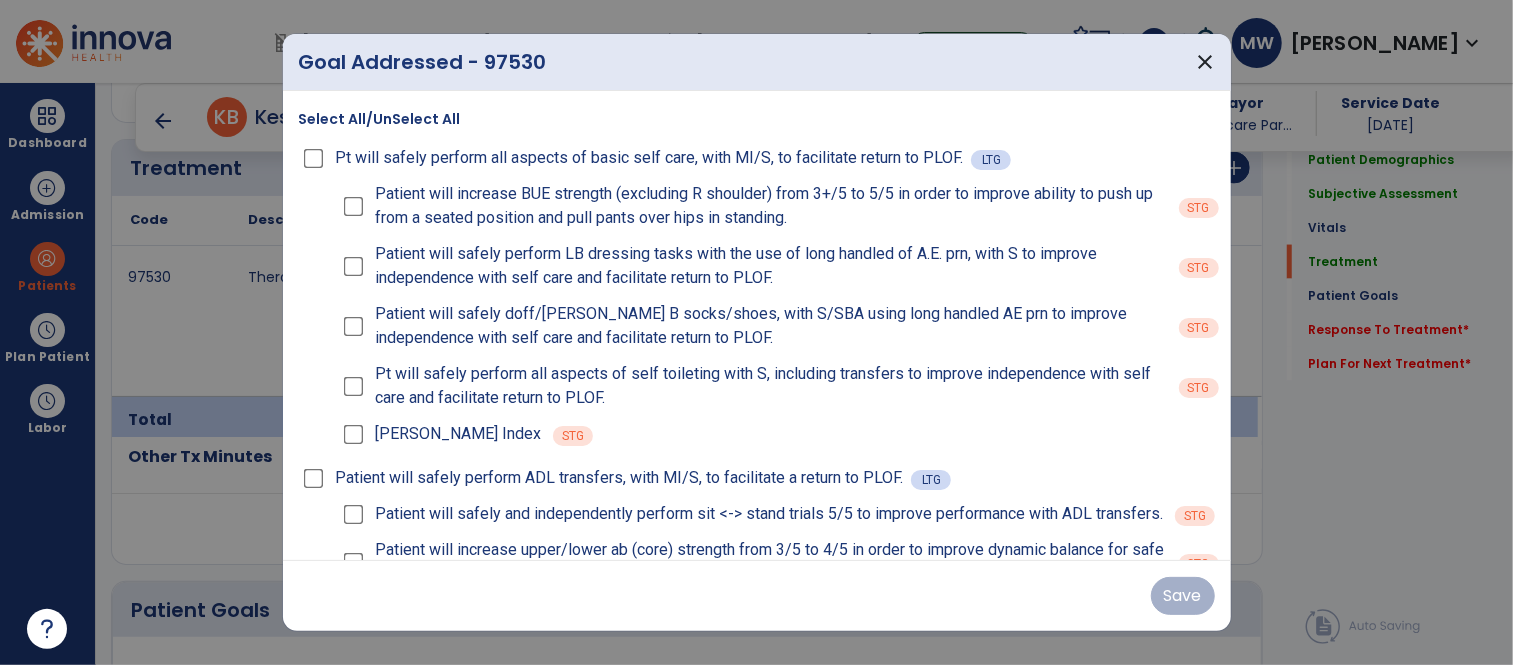 scroll, scrollTop: 1834, scrollLeft: 0, axis: vertical 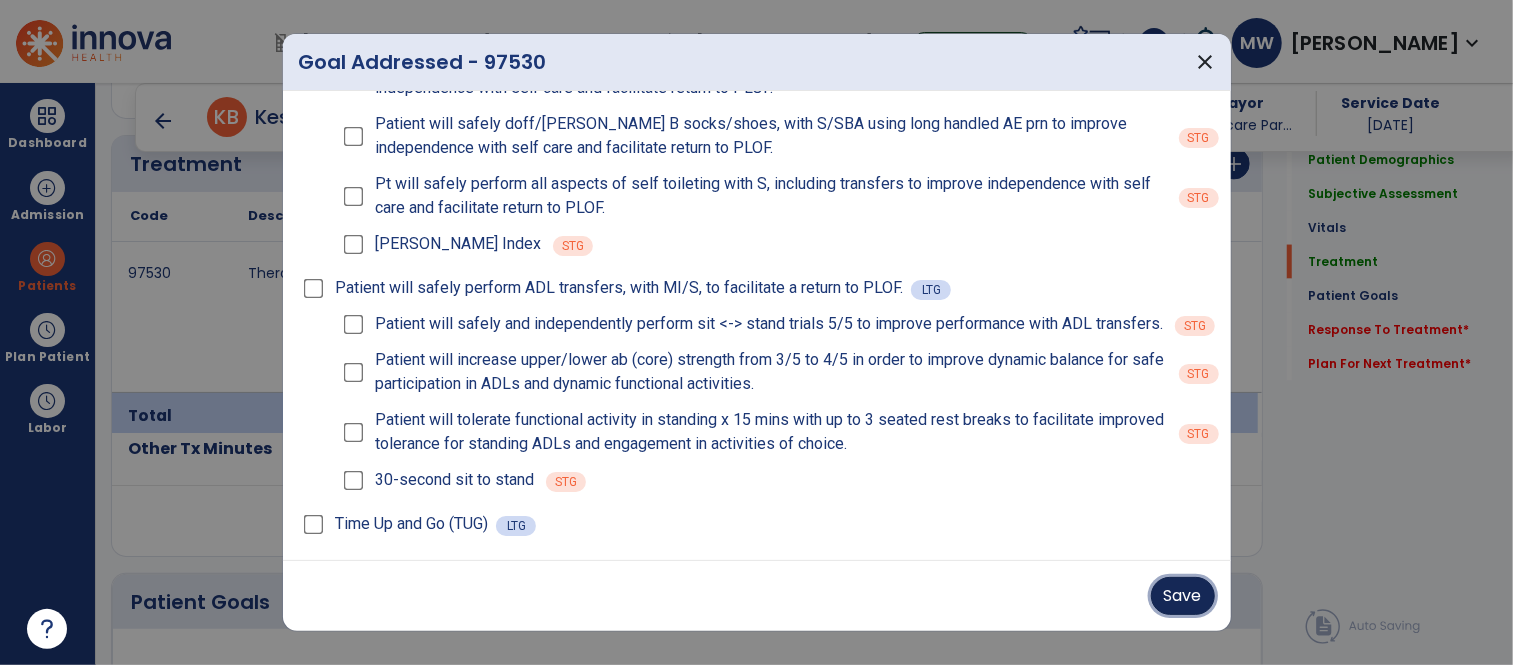 click on "Save" at bounding box center [1183, 596] 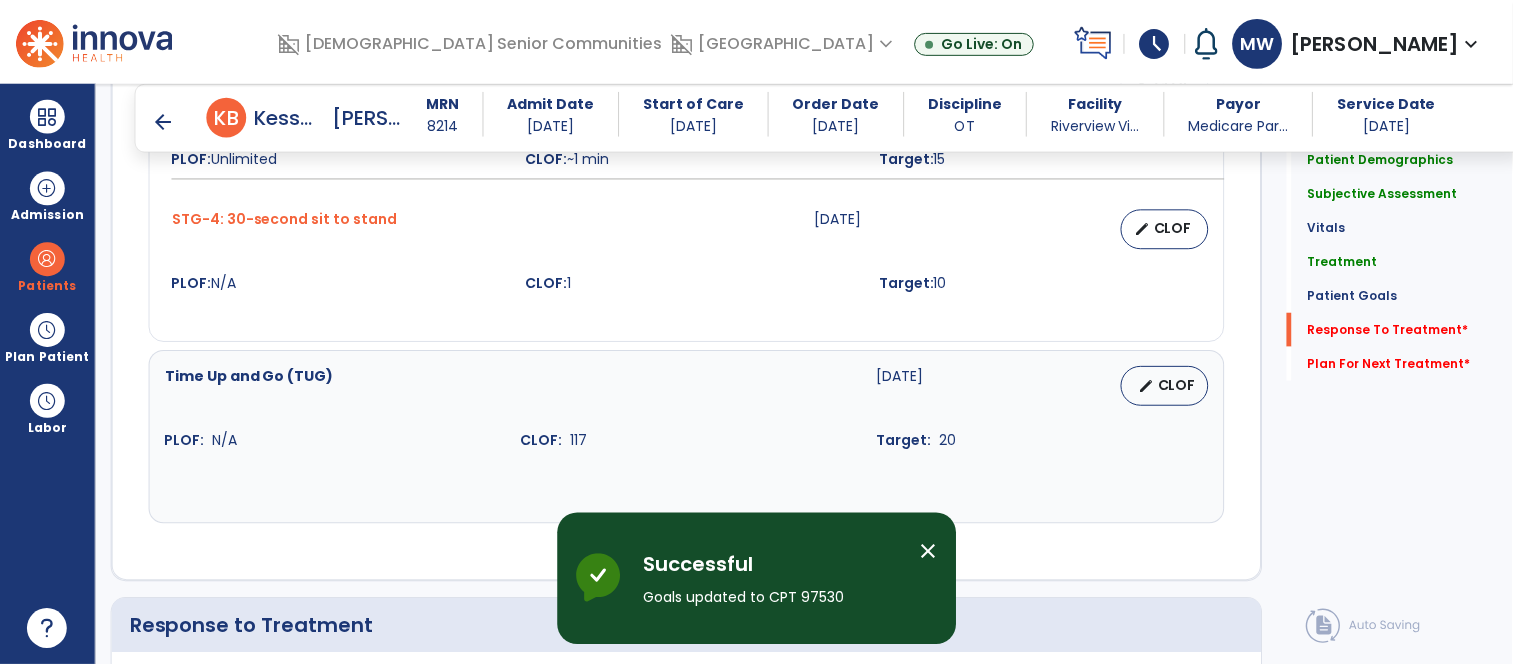 scroll, scrollTop: 4176, scrollLeft: 0, axis: vertical 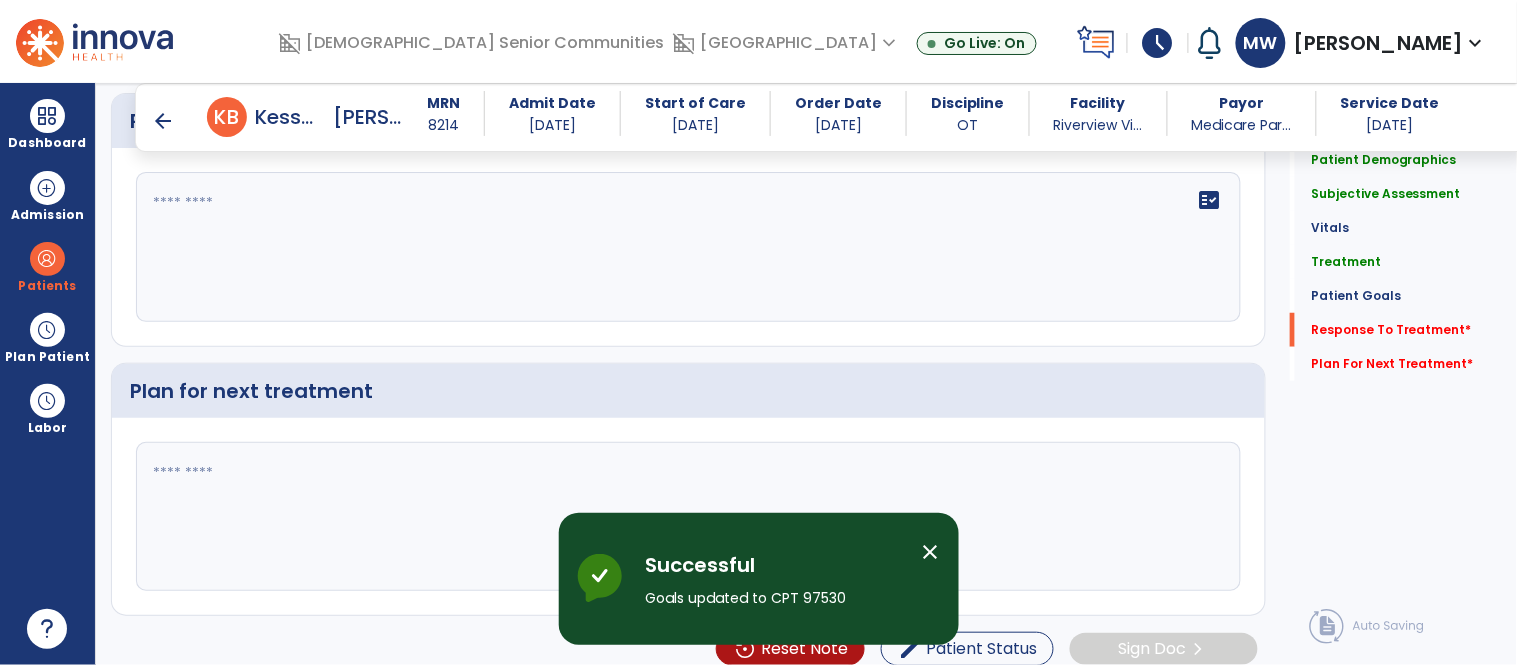 click on "fact_check" 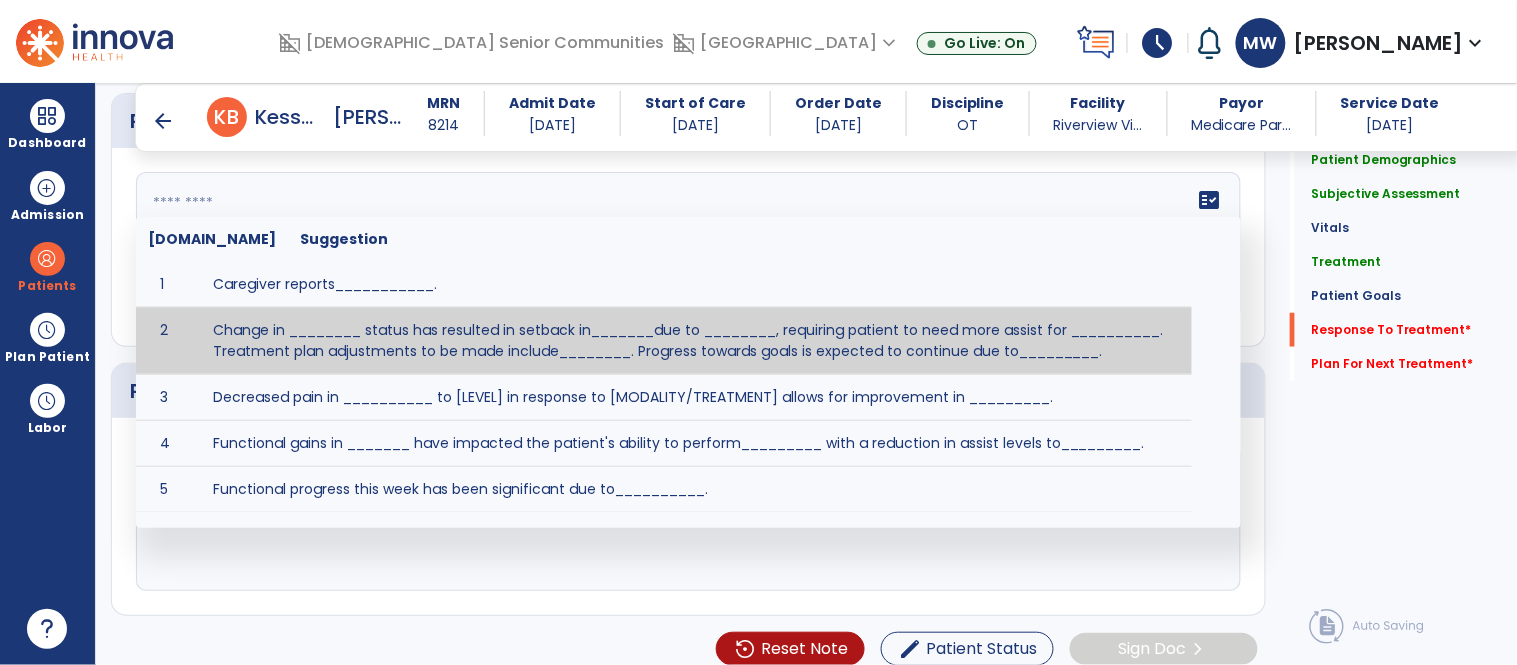 paste on "**********" 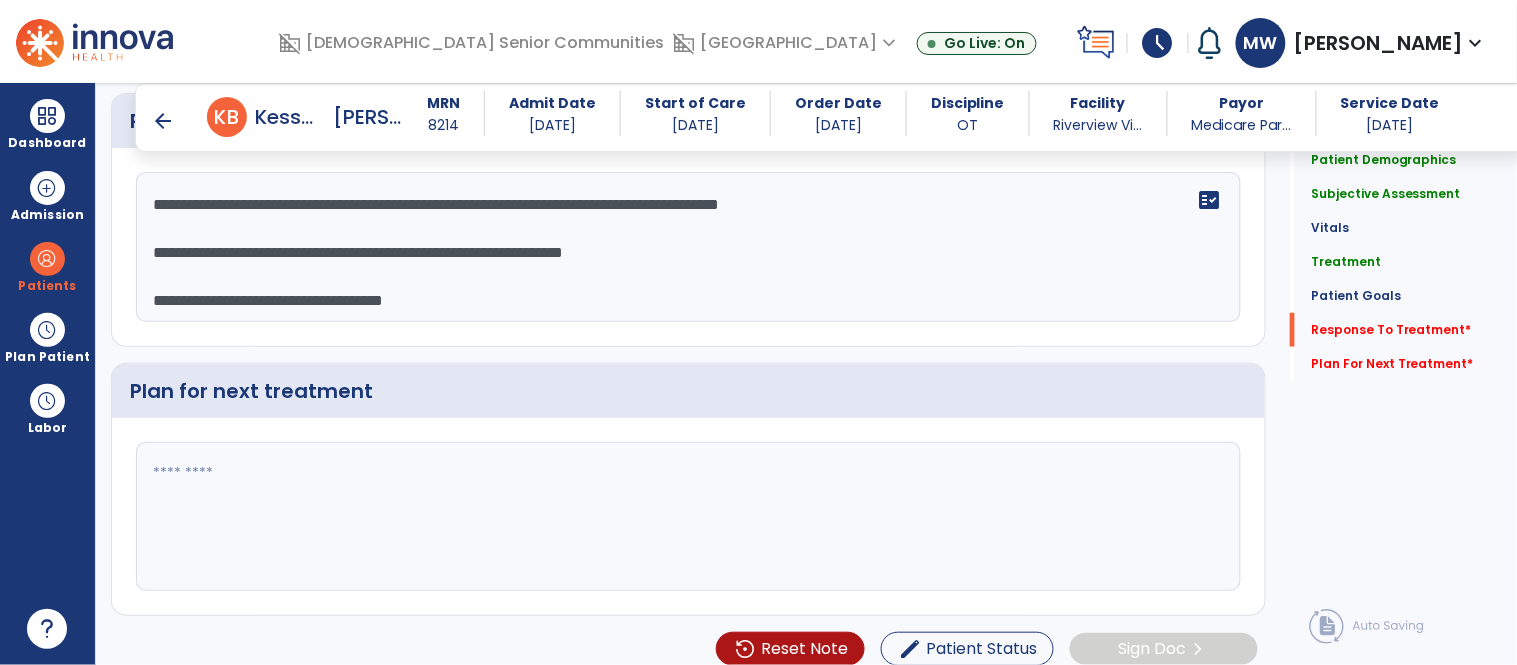 type on "**********" 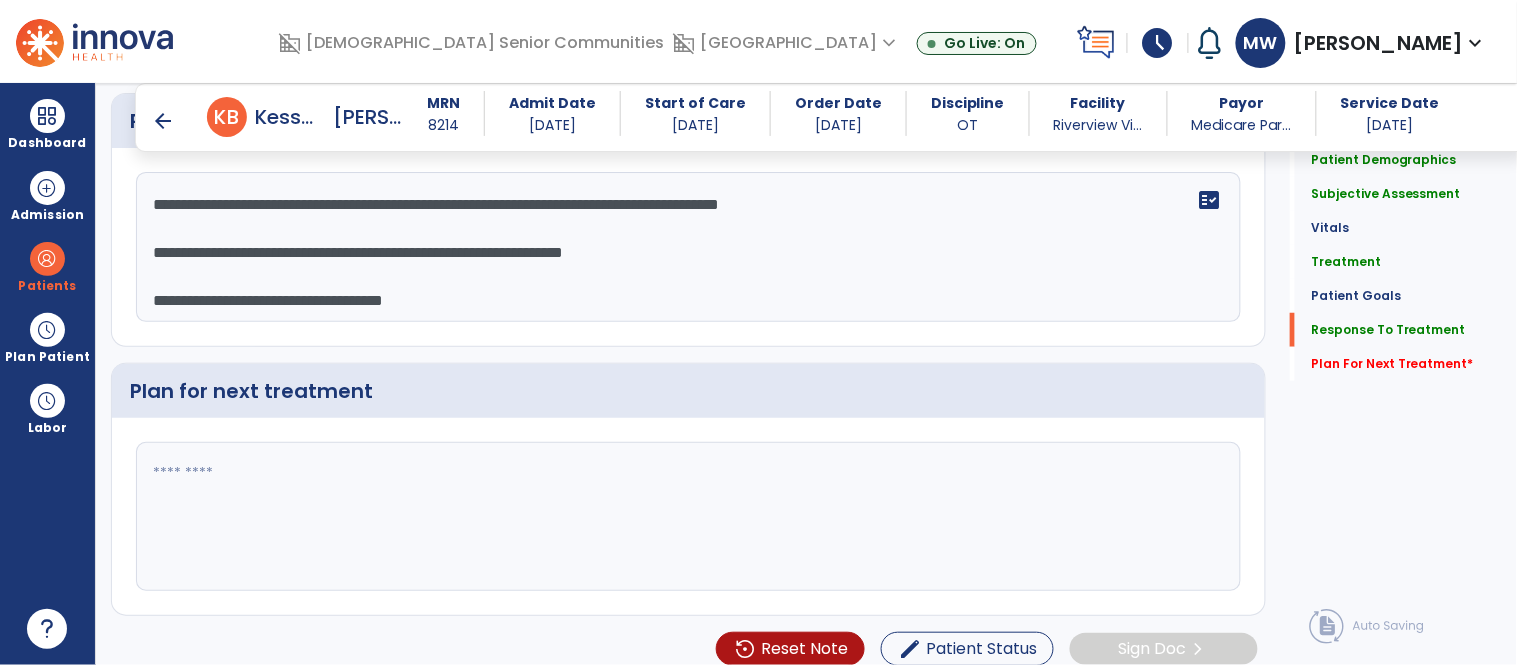 paste on "**********" 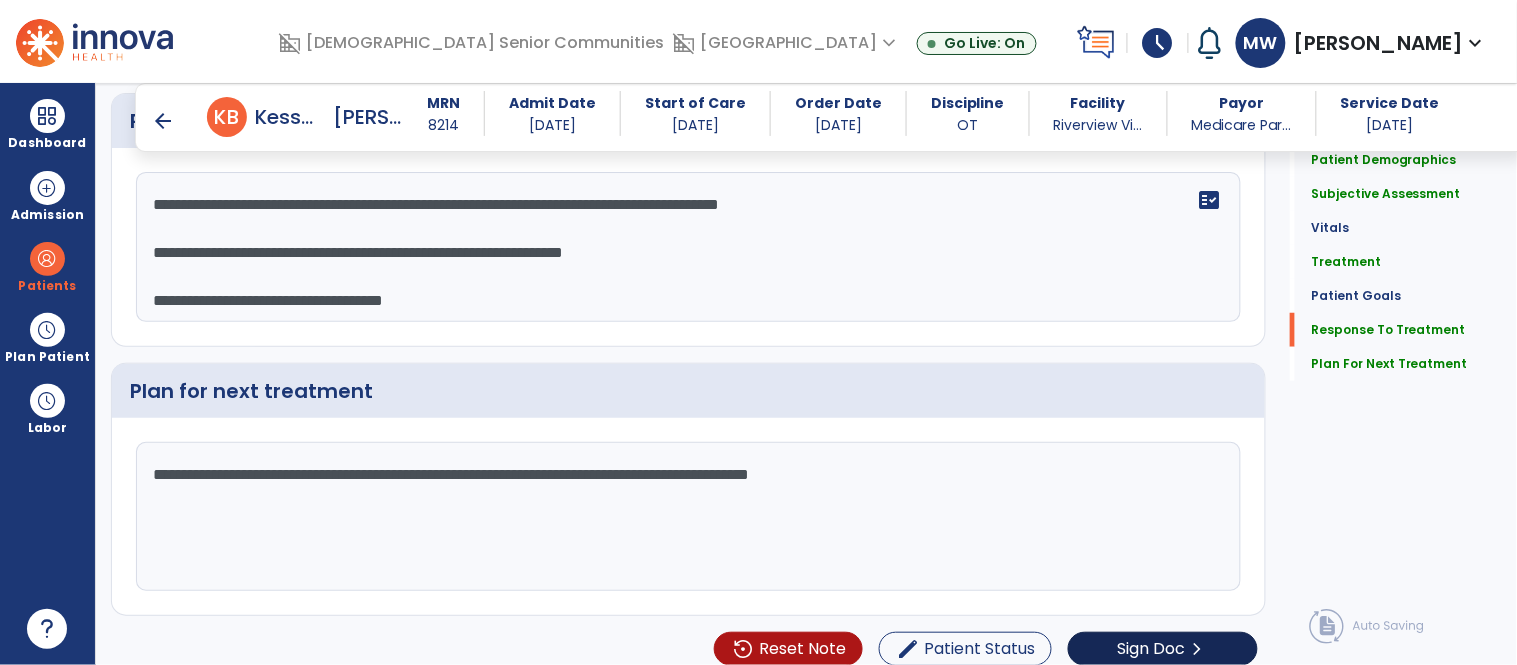 type on "**********" 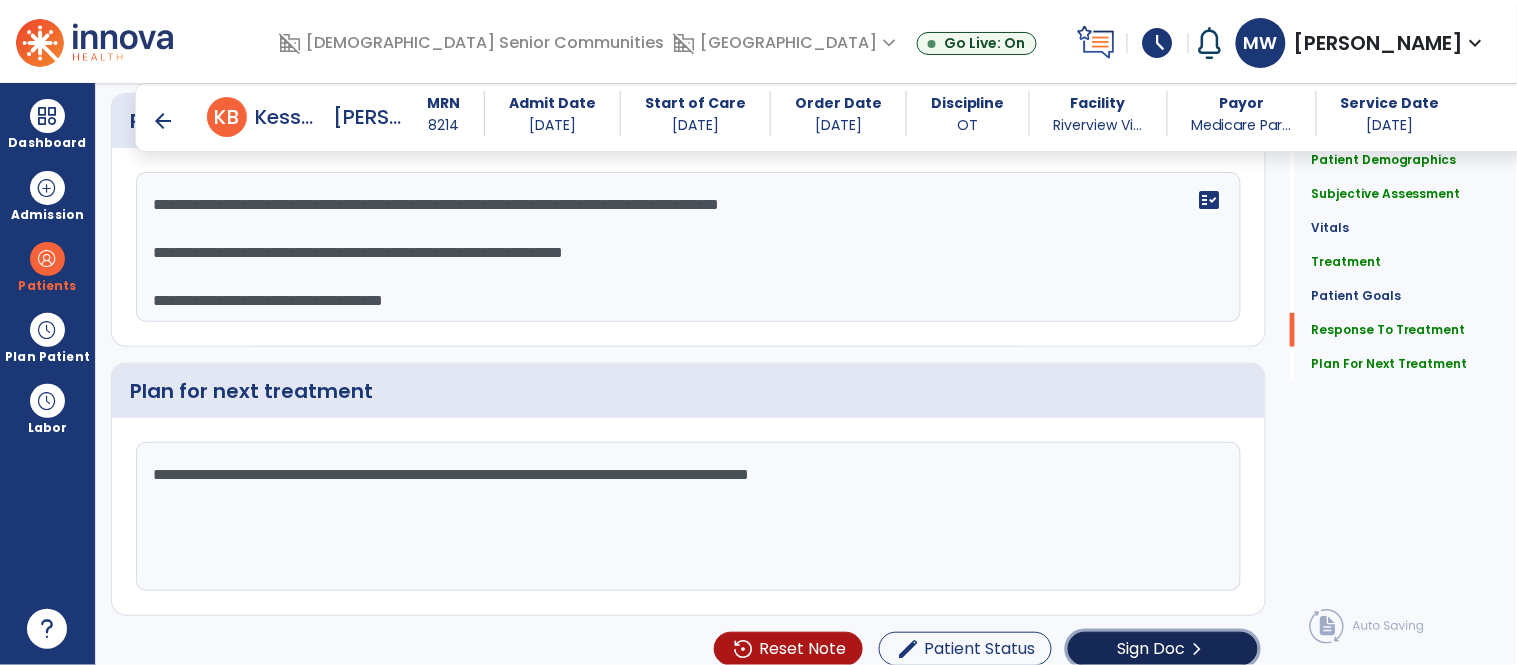 click on "Sign Doc" 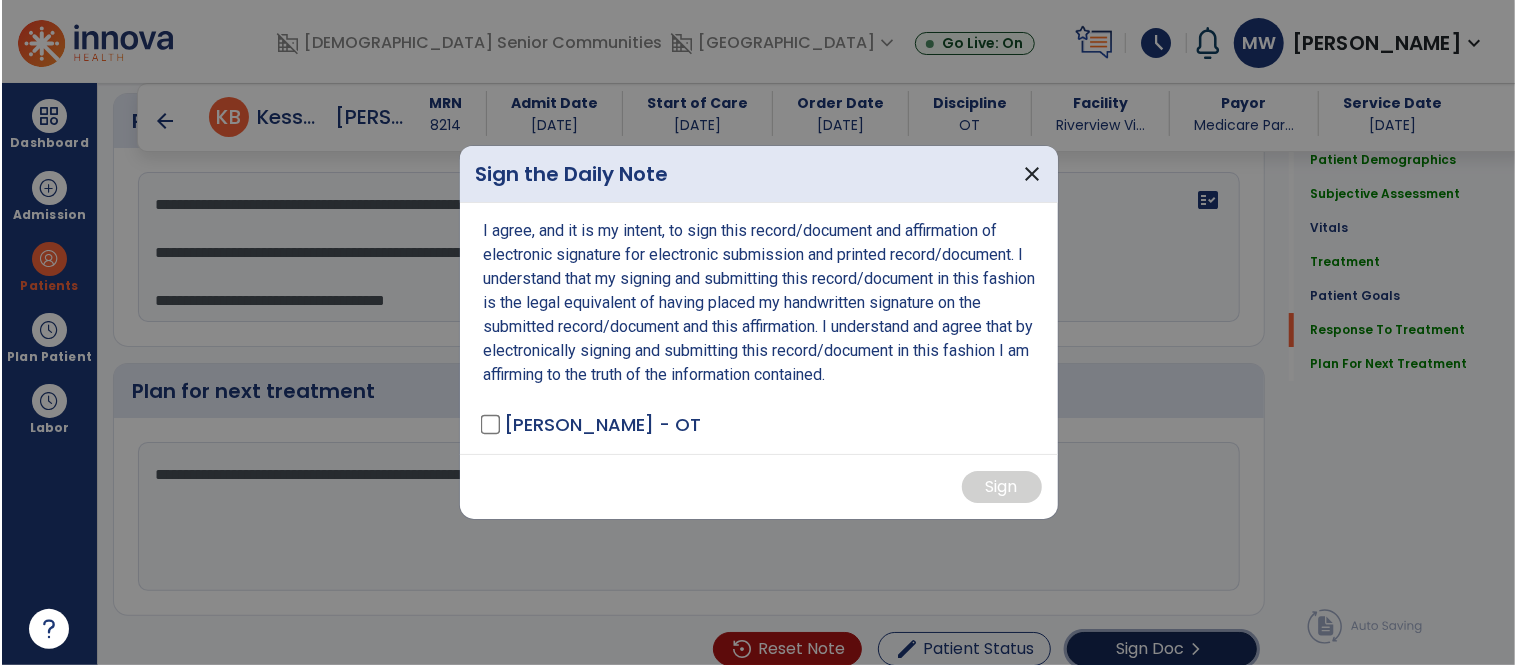 scroll, scrollTop: 4176, scrollLeft: 0, axis: vertical 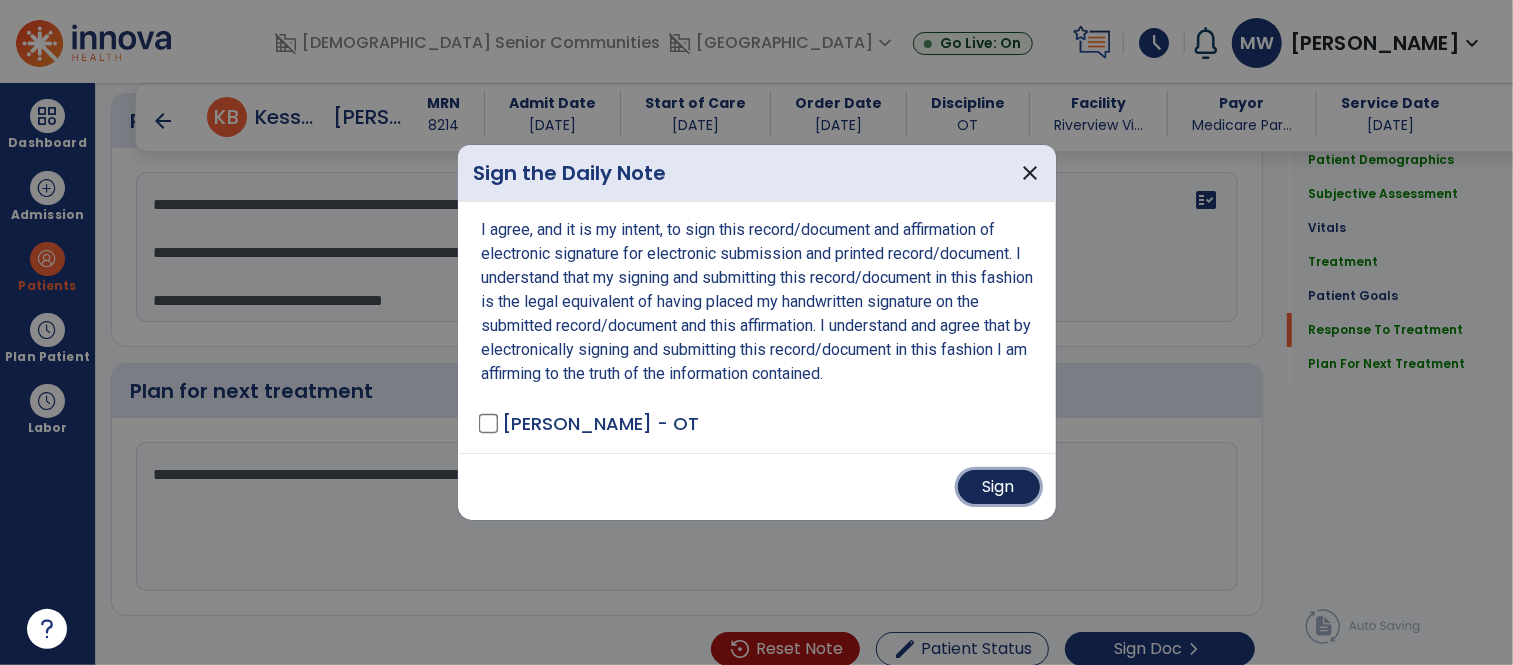 click on "Sign" at bounding box center [999, 487] 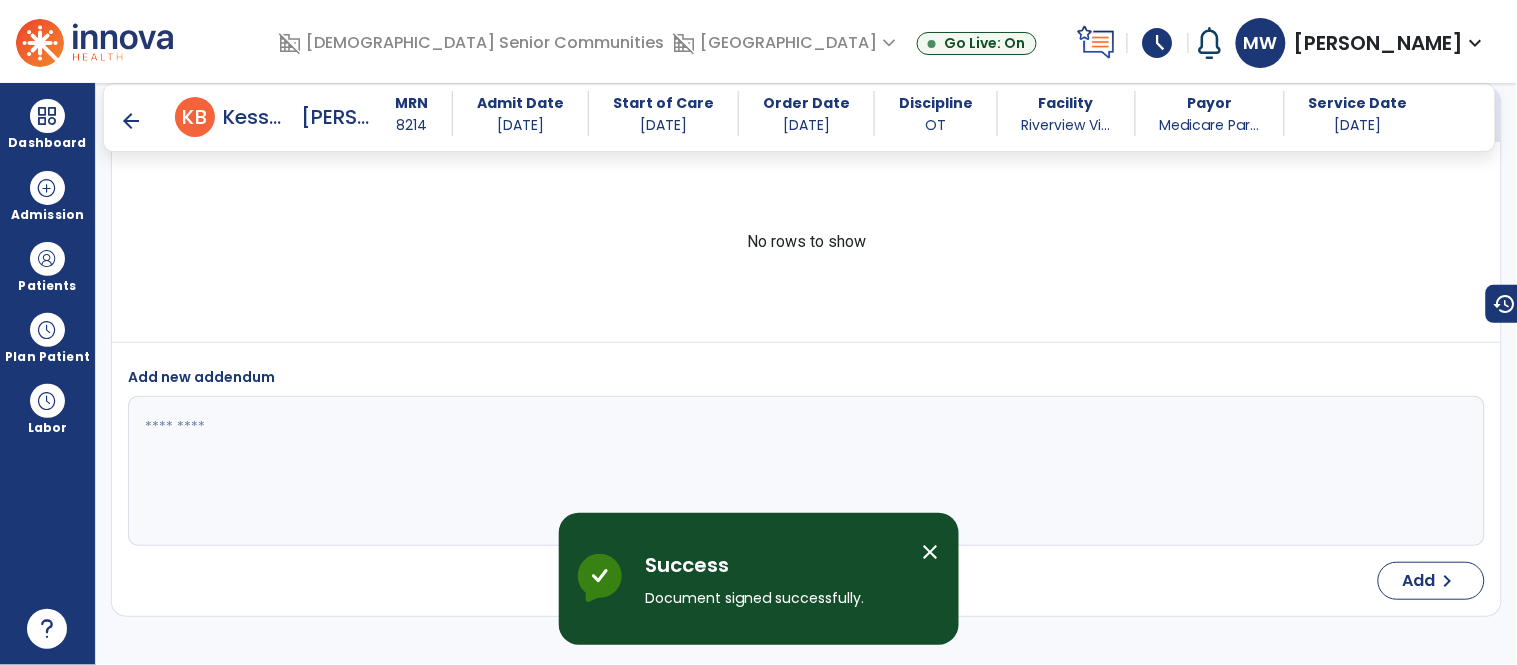 click on "arrow_back" at bounding box center (131, 121) 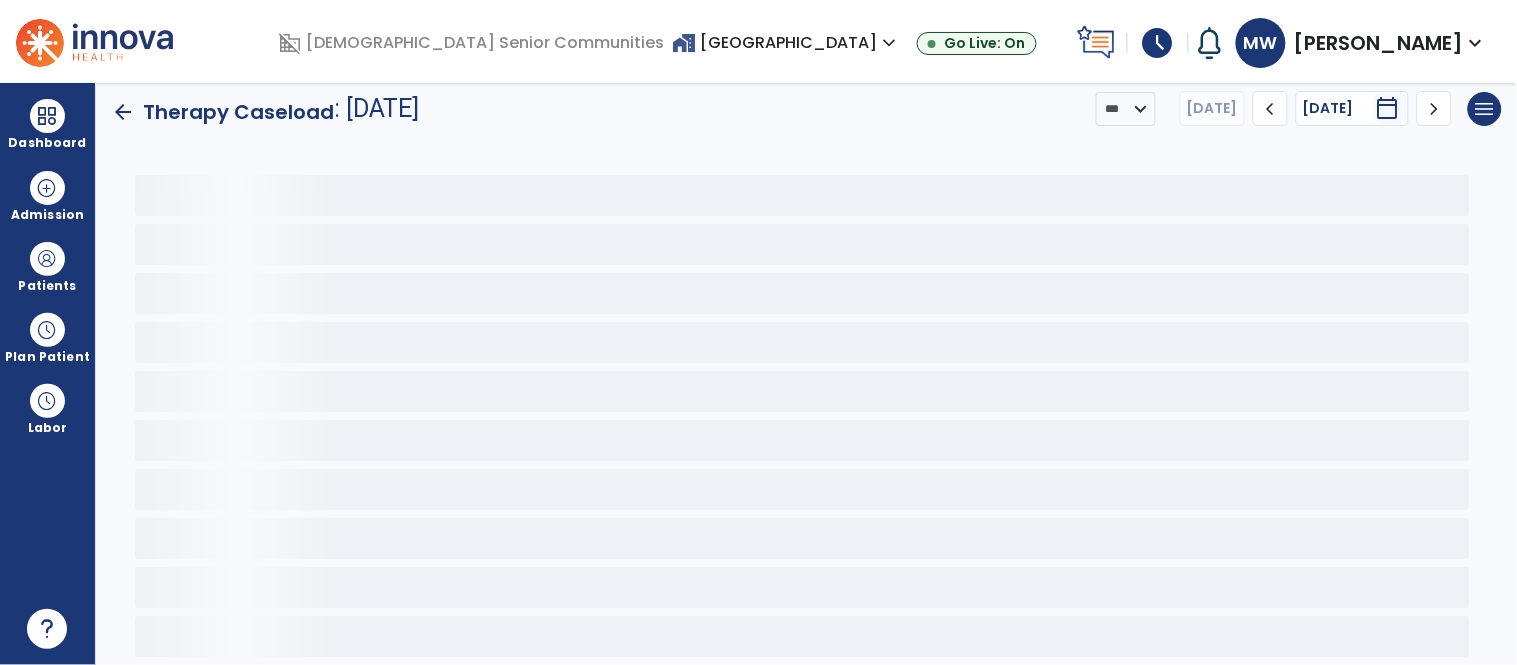 scroll, scrollTop: 15, scrollLeft: 0, axis: vertical 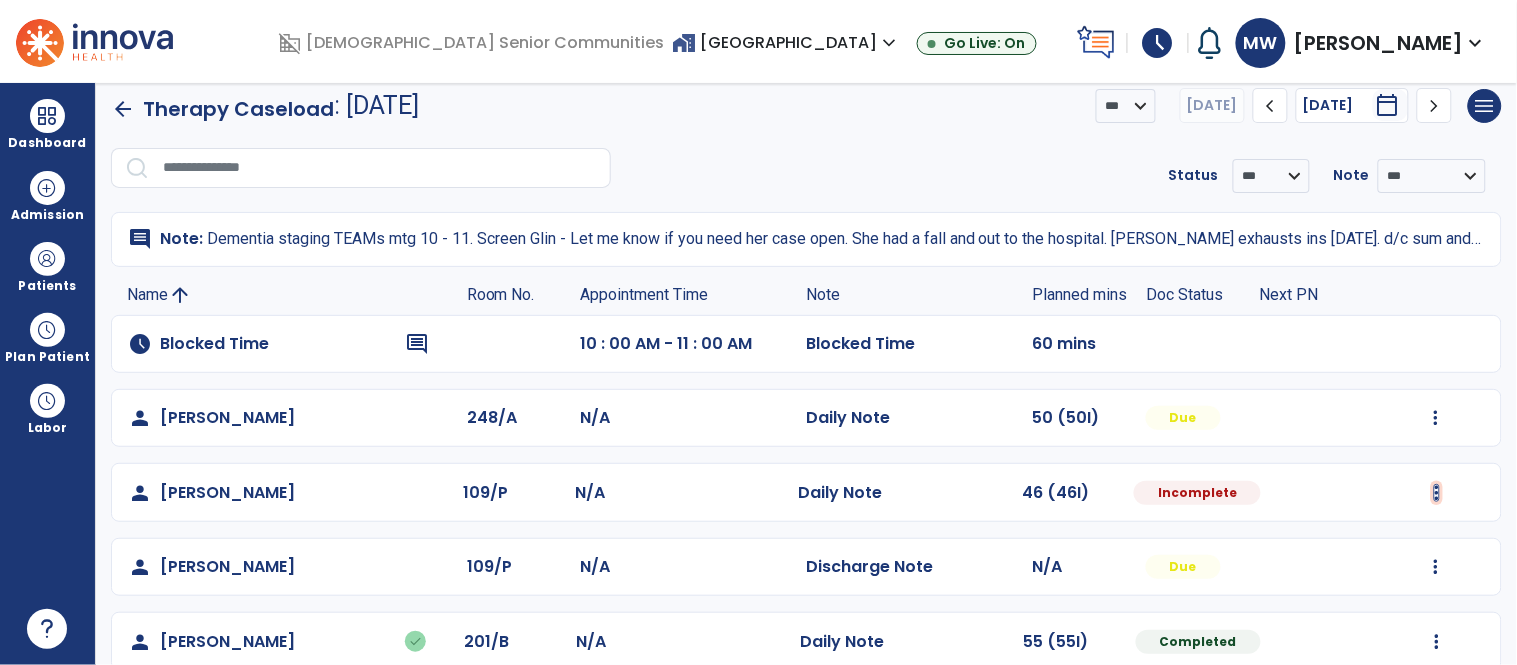 click at bounding box center [1436, 418] 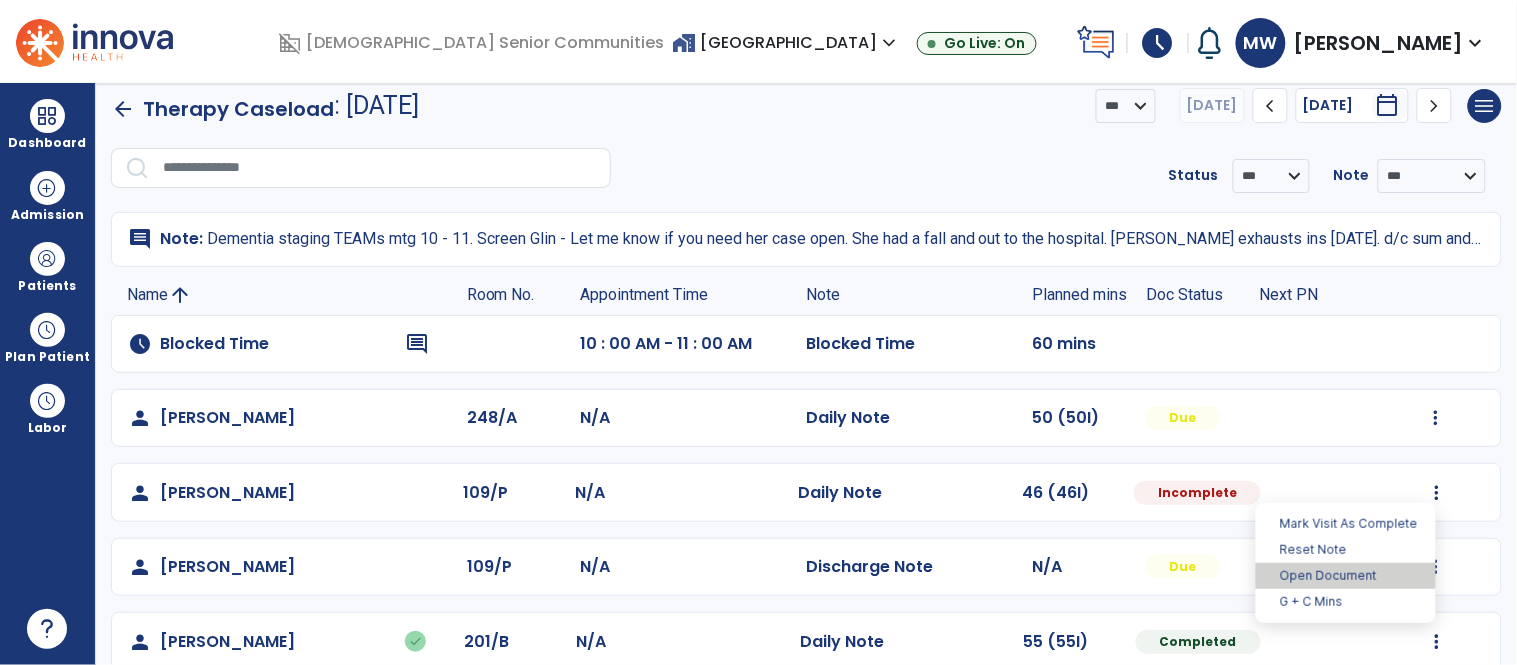 click on "Open Document" at bounding box center (1346, 576) 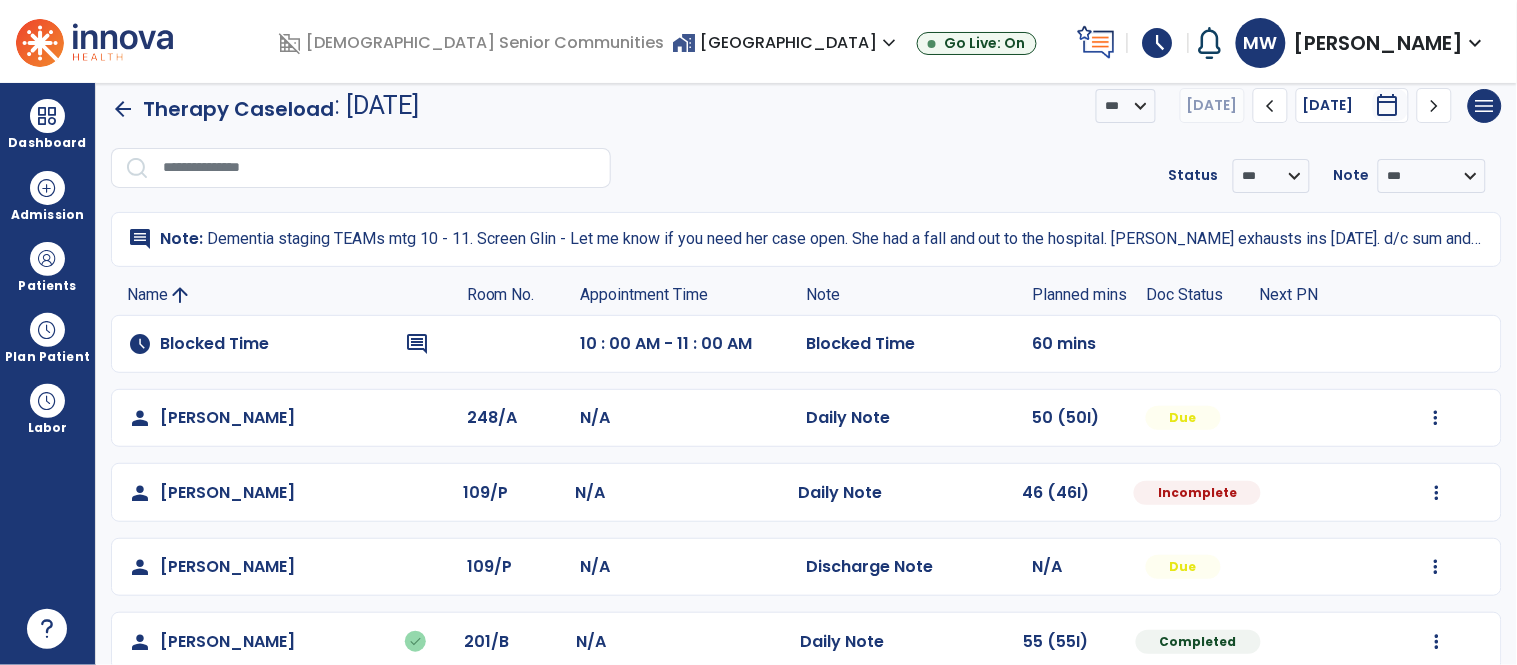 select on "*" 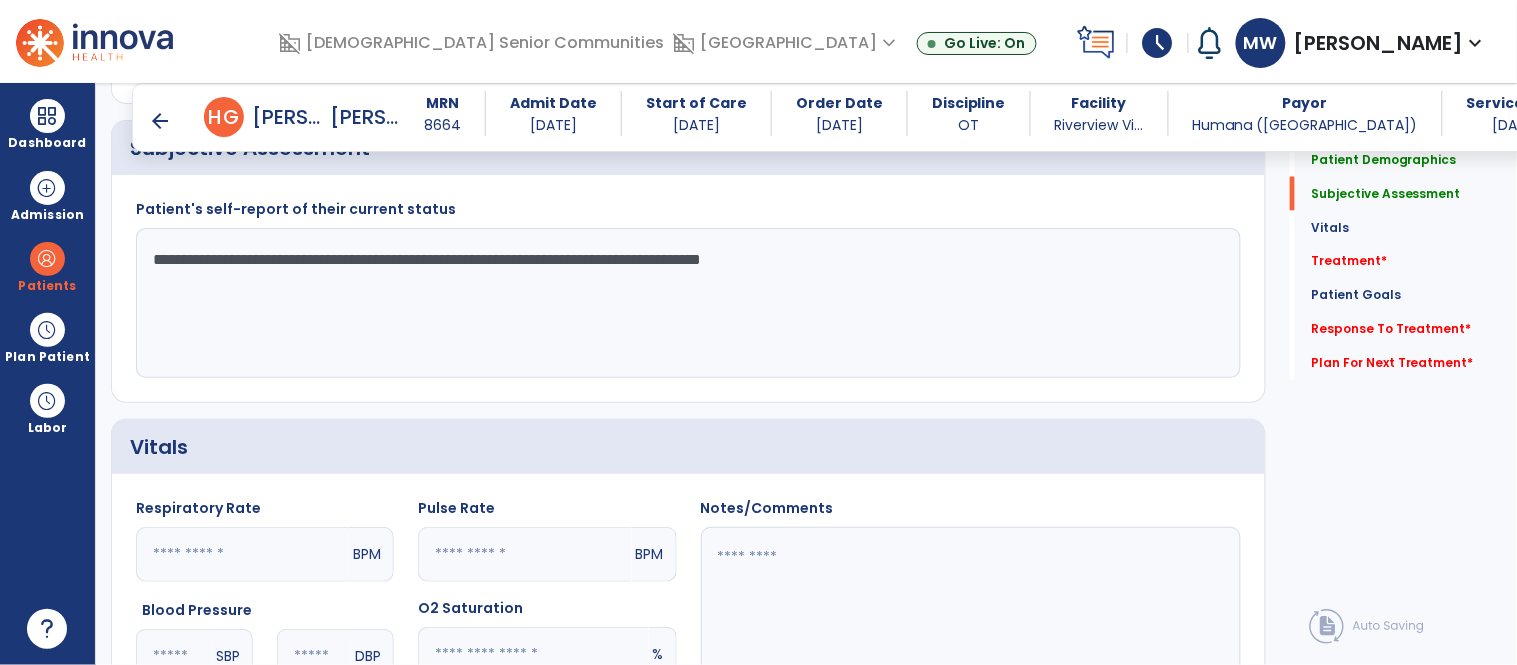 scroll, scrollTop: 816, scrollLeft: 0, axis: vertical 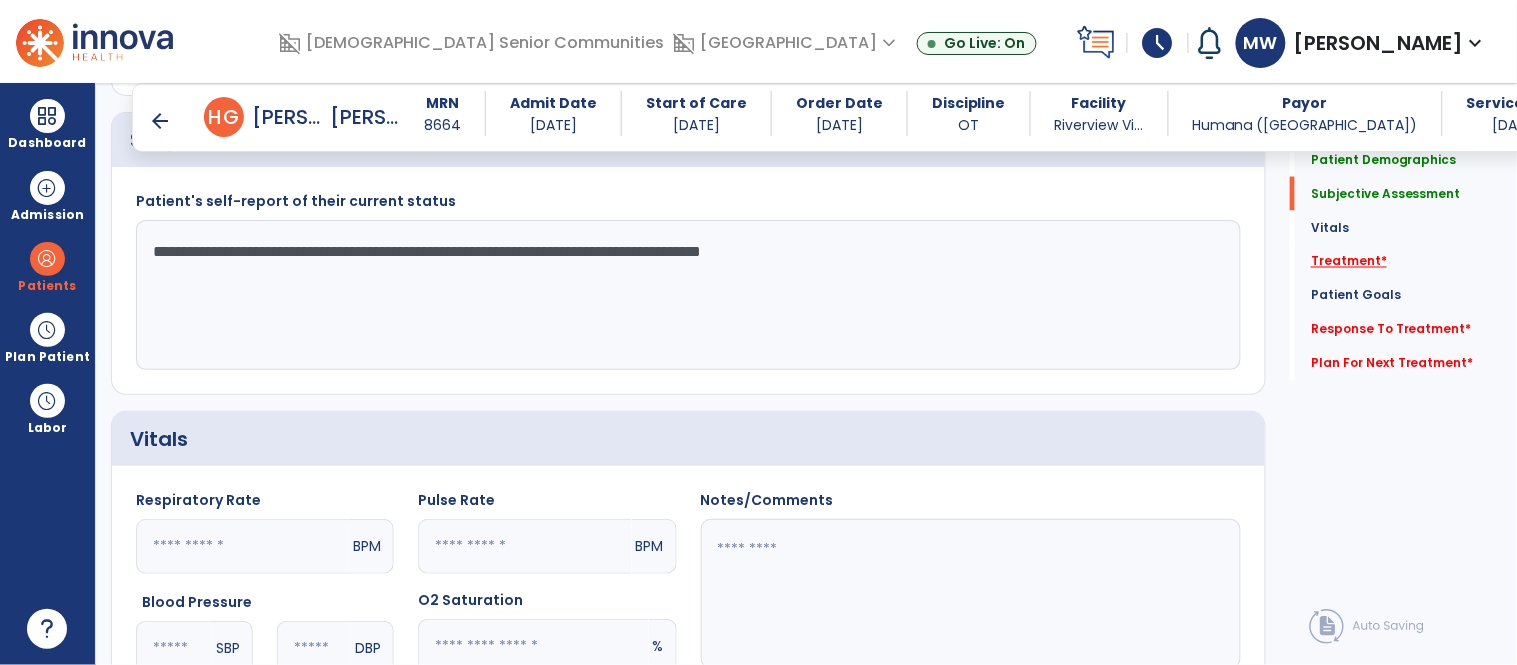 click on "Treatment   *" 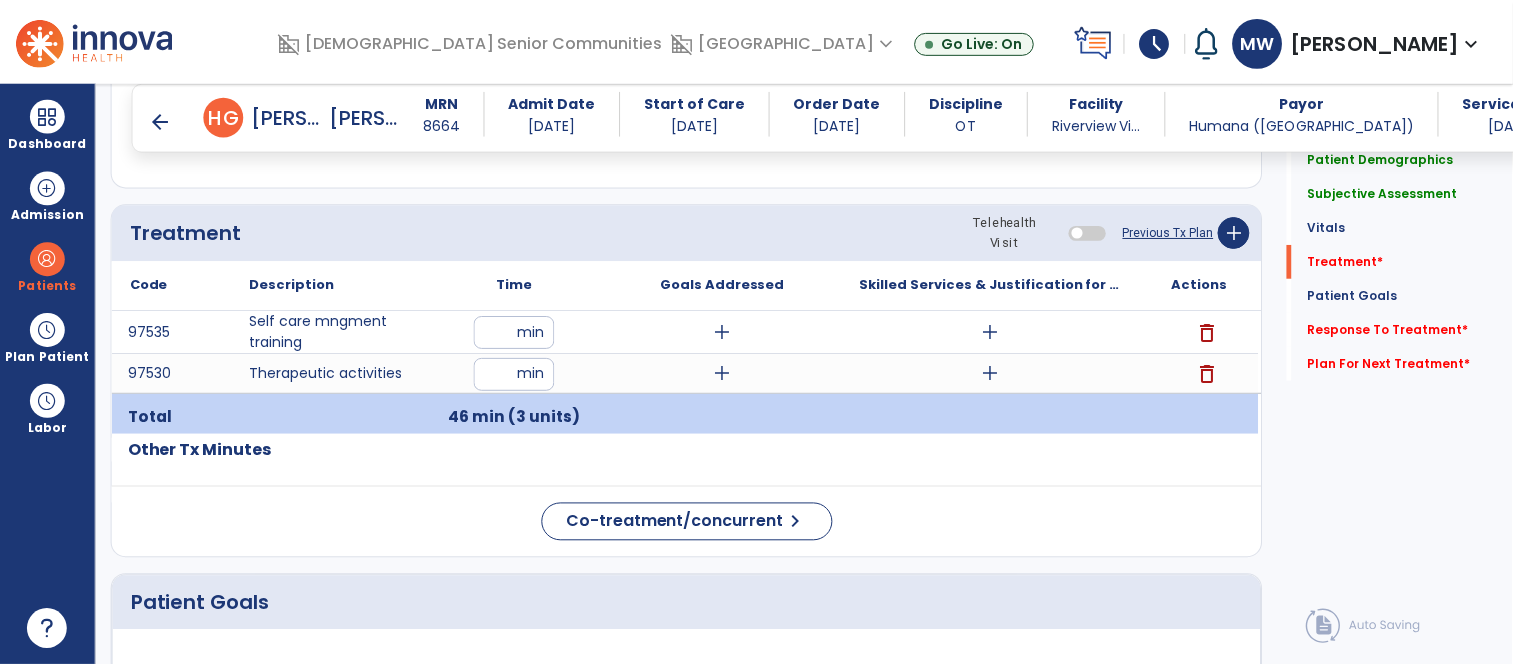 scroll, scrollTop: 1453, scrollLeft: 0, axis: vertical 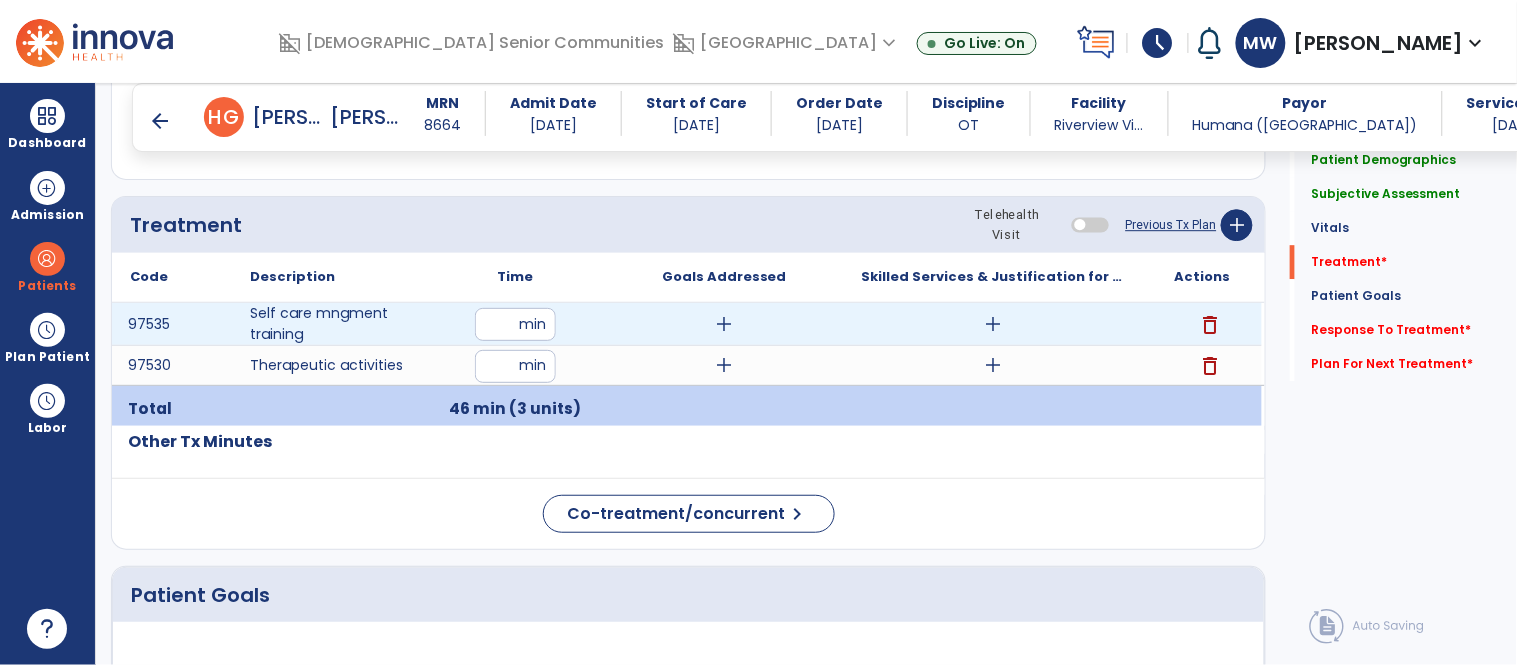 click on "add" at bounding box center [724, 324] 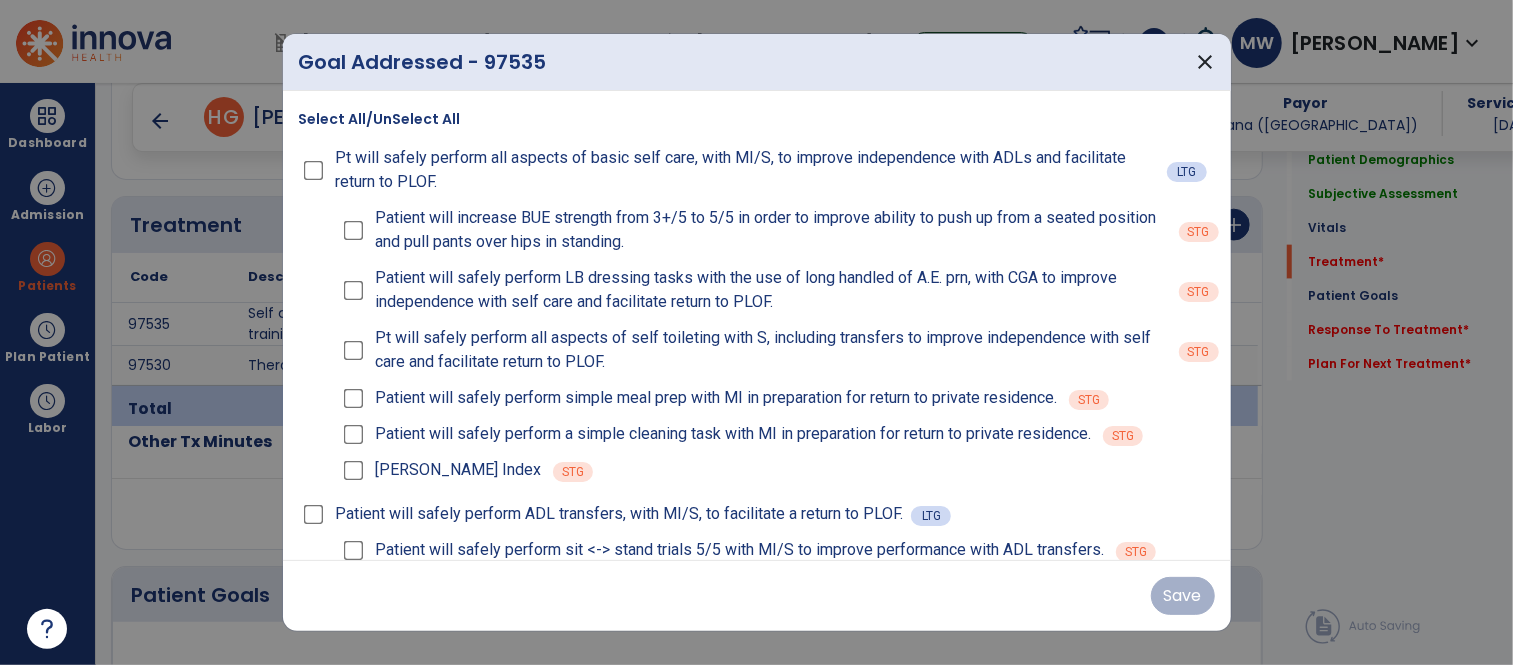 scroll, scrollTop: 1453, scrollLeft: 0, axis: vertical 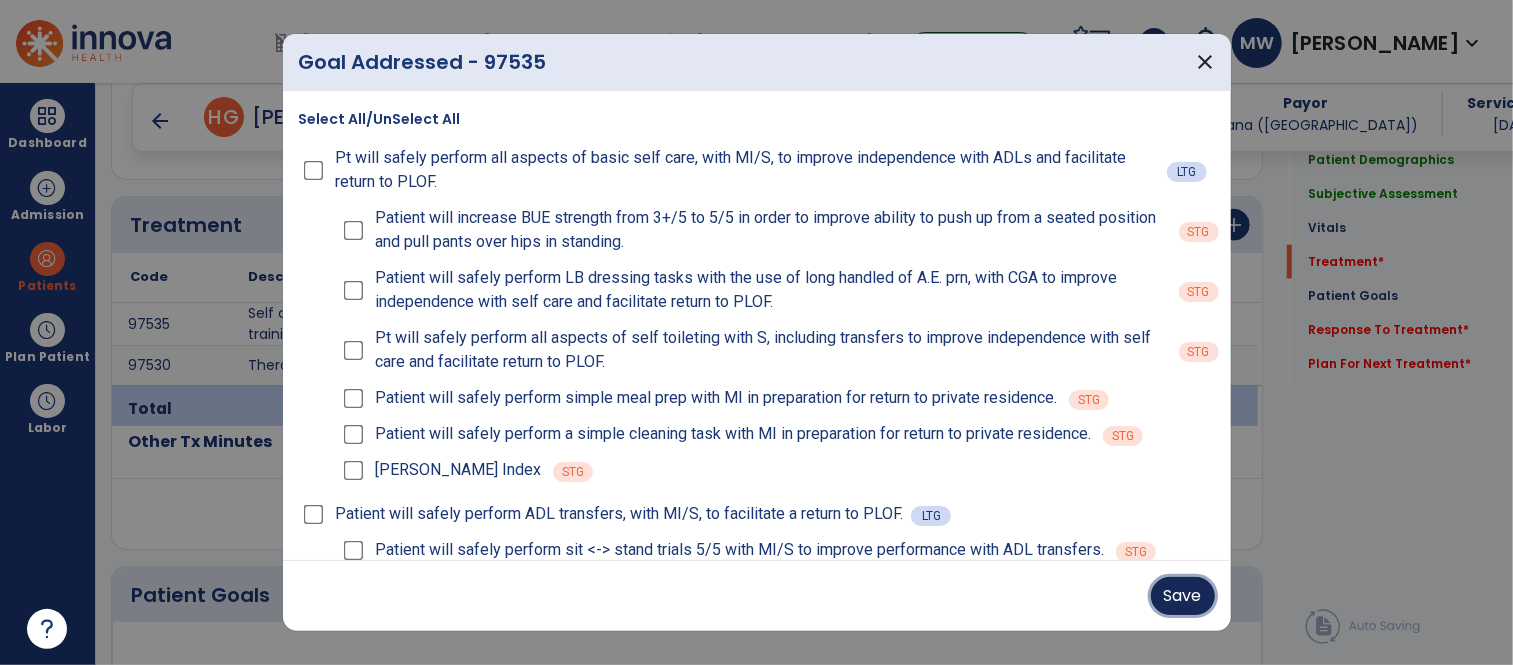 click on "Save" at bounding box center [1183, 596] 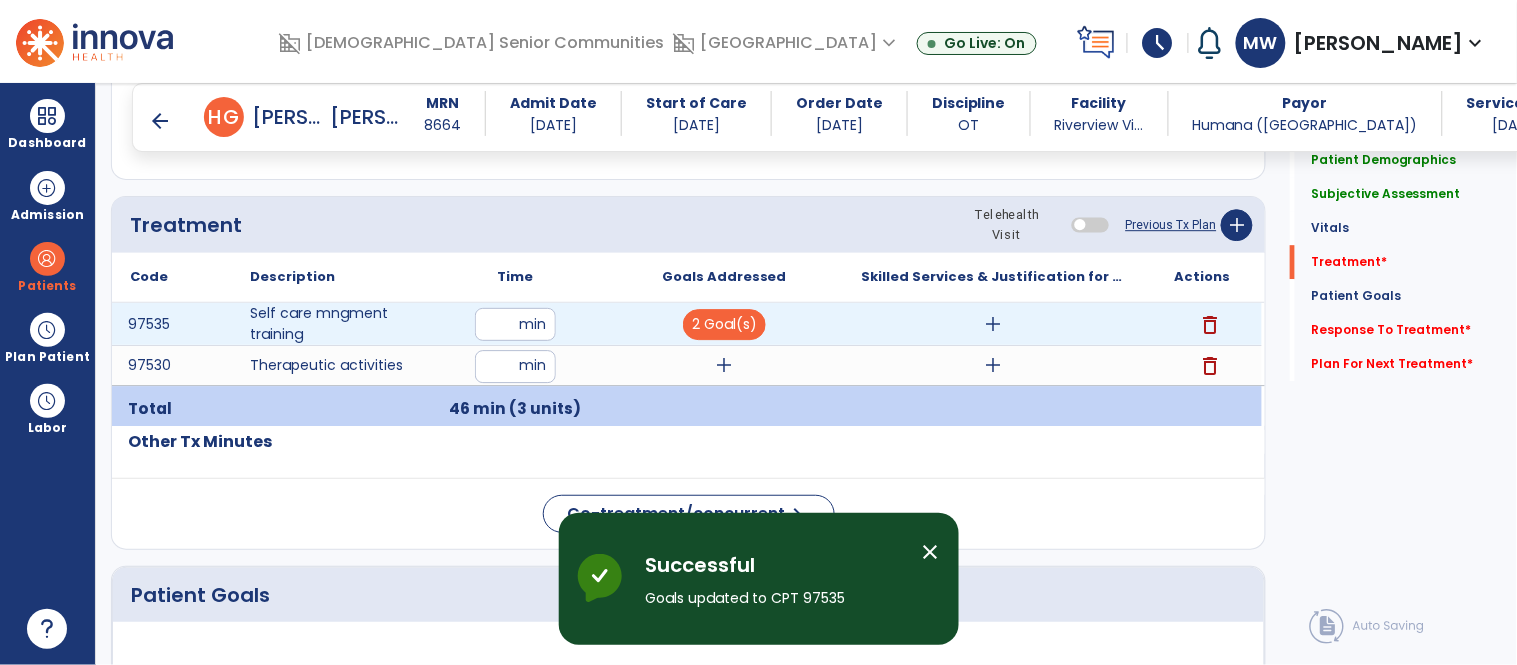 click on "add" at bounding box center (993, 324) 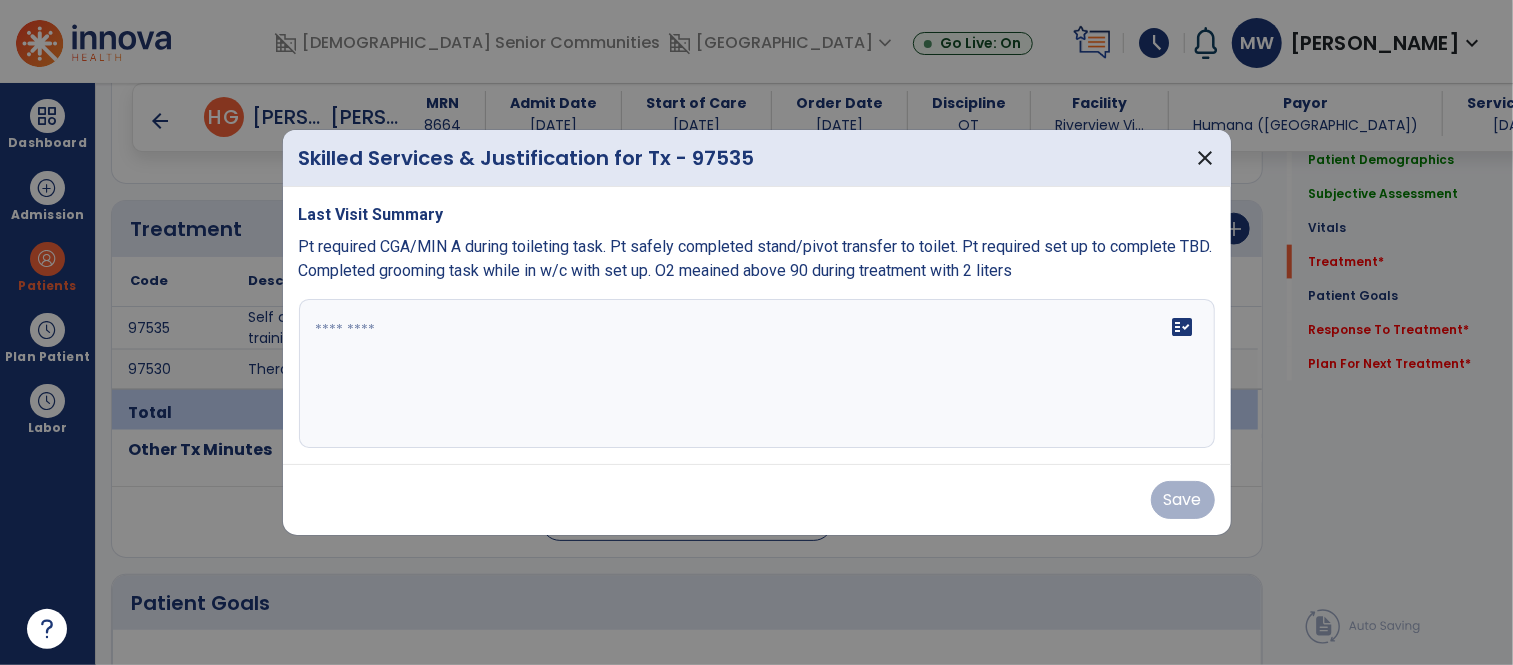 scroll, scrollTop: 1453, scrollLeft: 0, axis: vertical 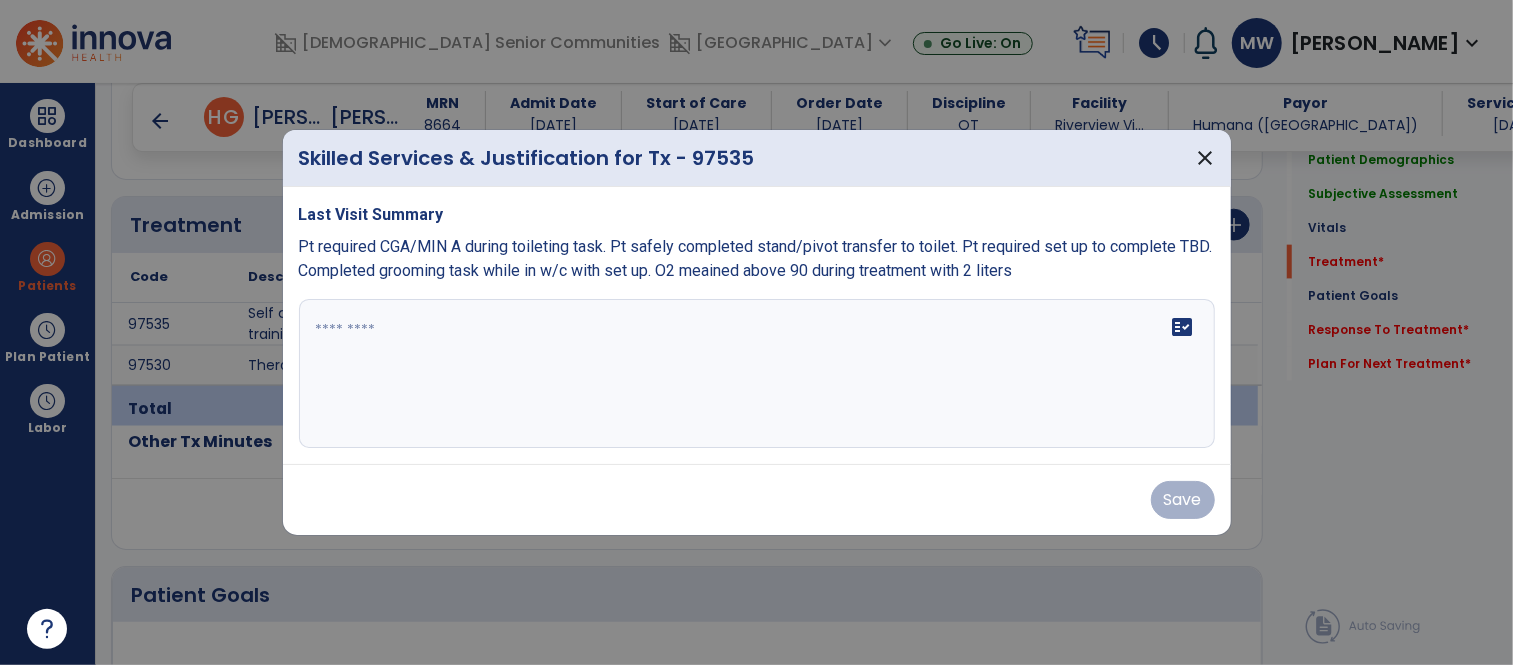 click on "fact_check" at bounding box center [757, 374] 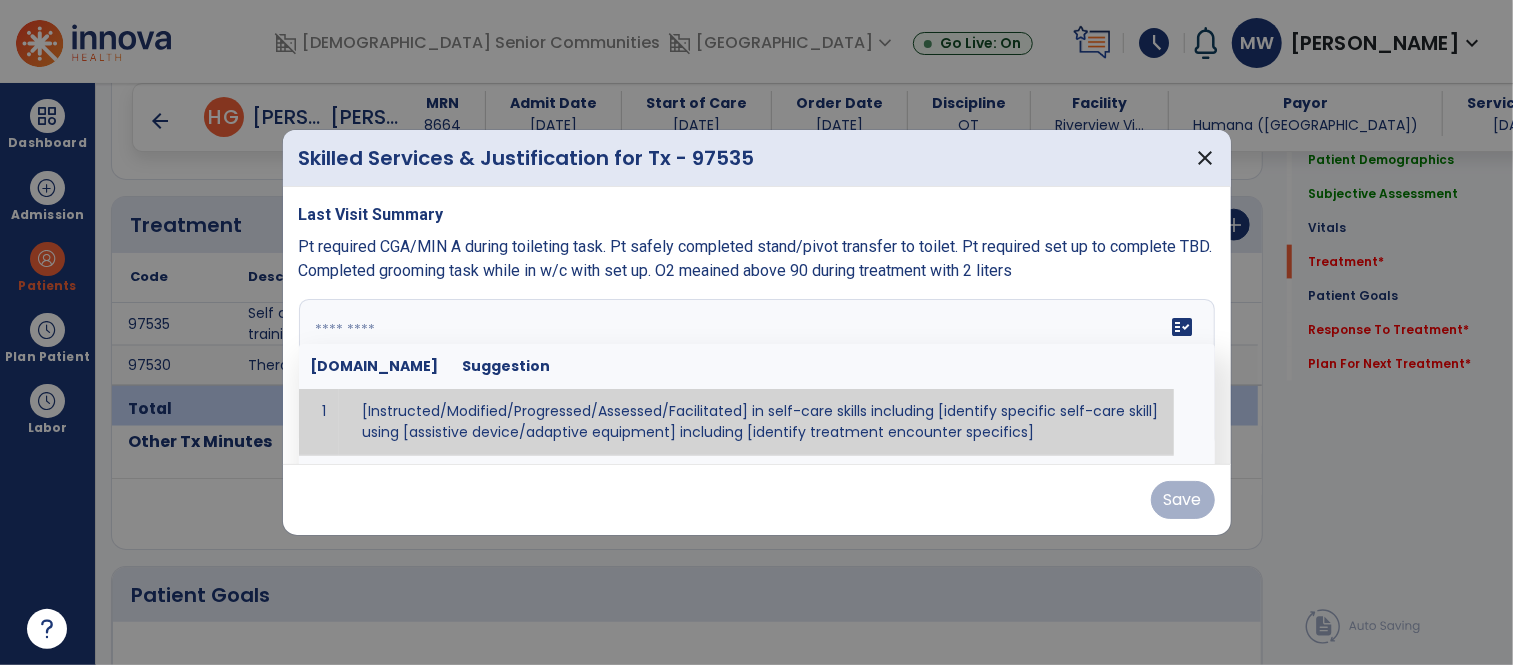 paste on "**********" 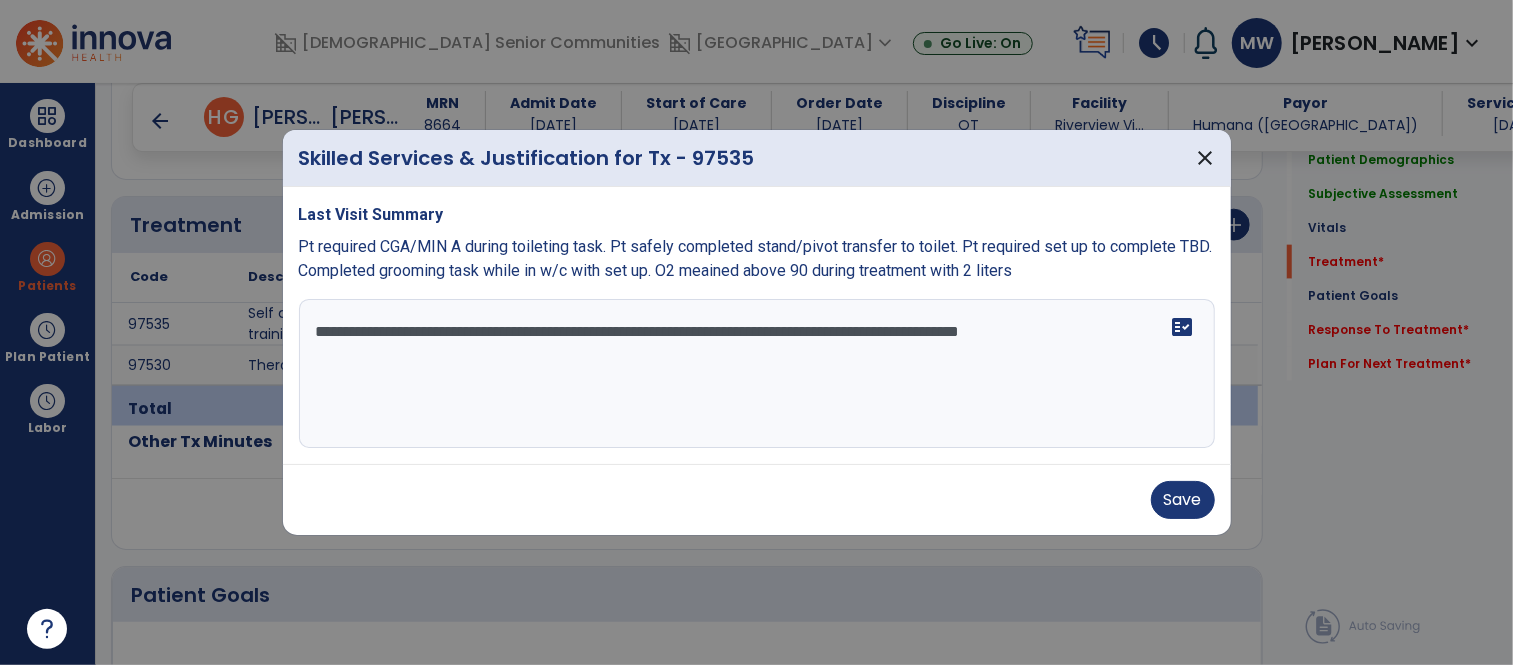 click on "**********" at bounding box center [757, 374] 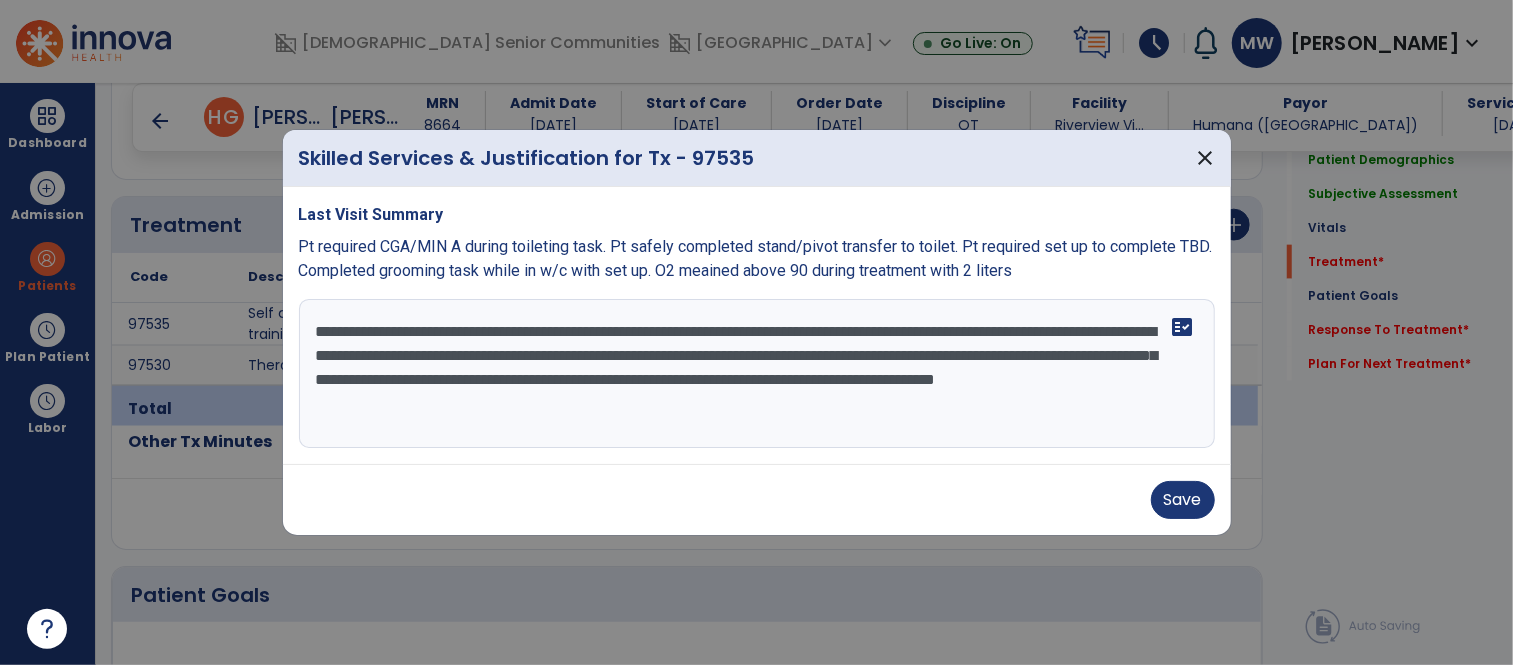 click on "**********" at bounding box center [757, 374] 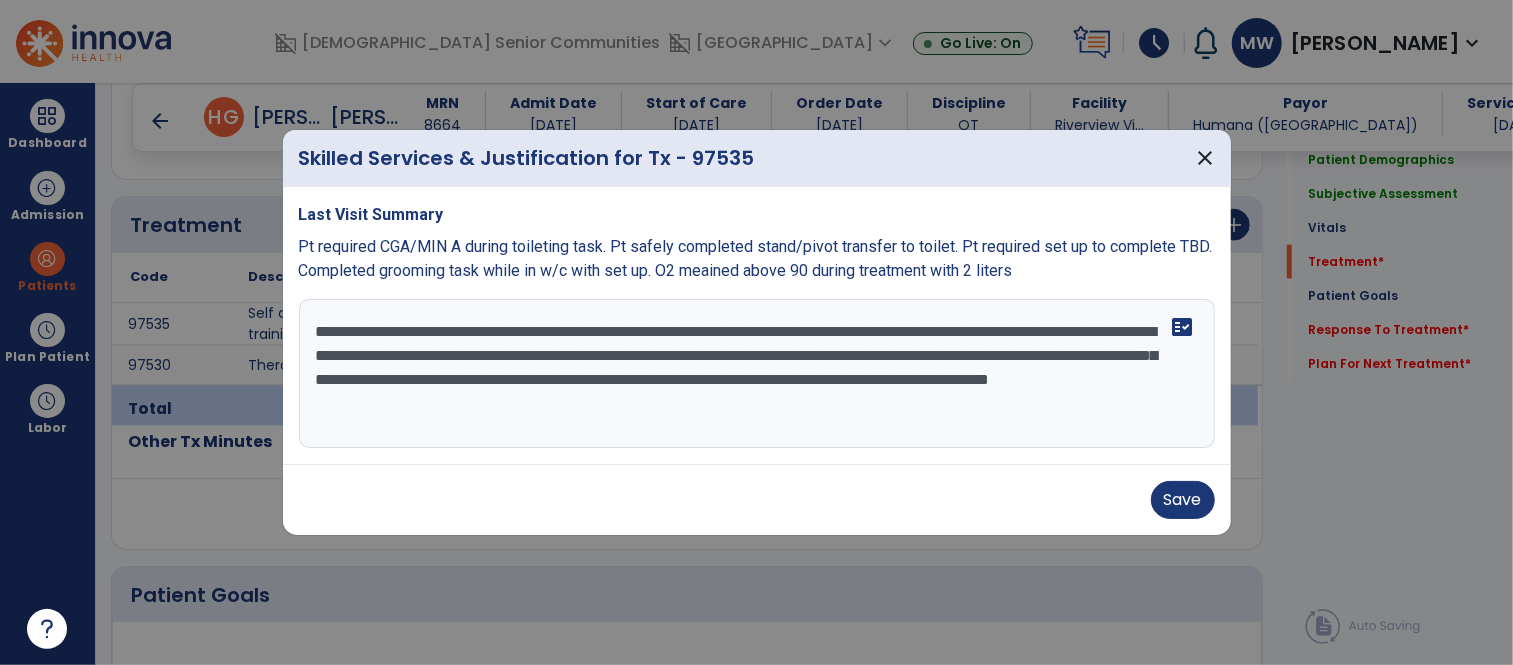 click on "**********" at bounding box center [757, 374] 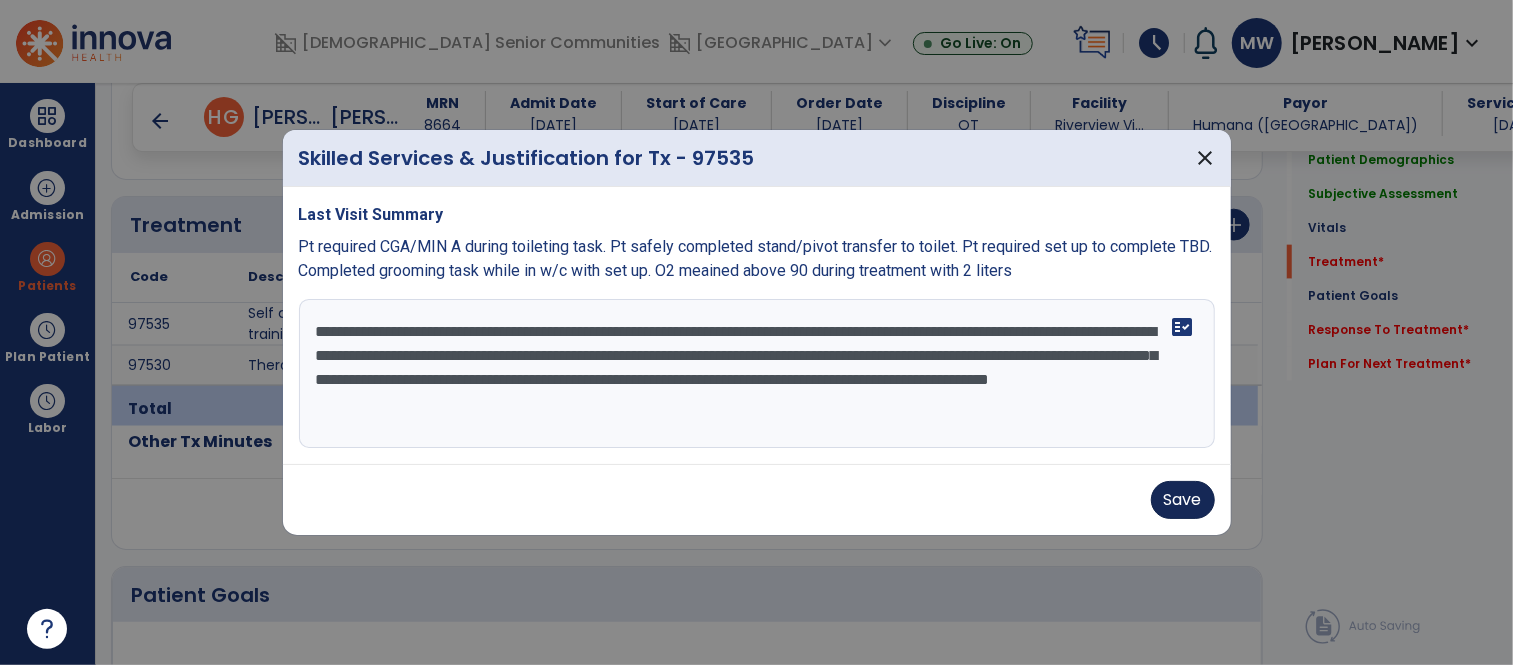 type on "**********" 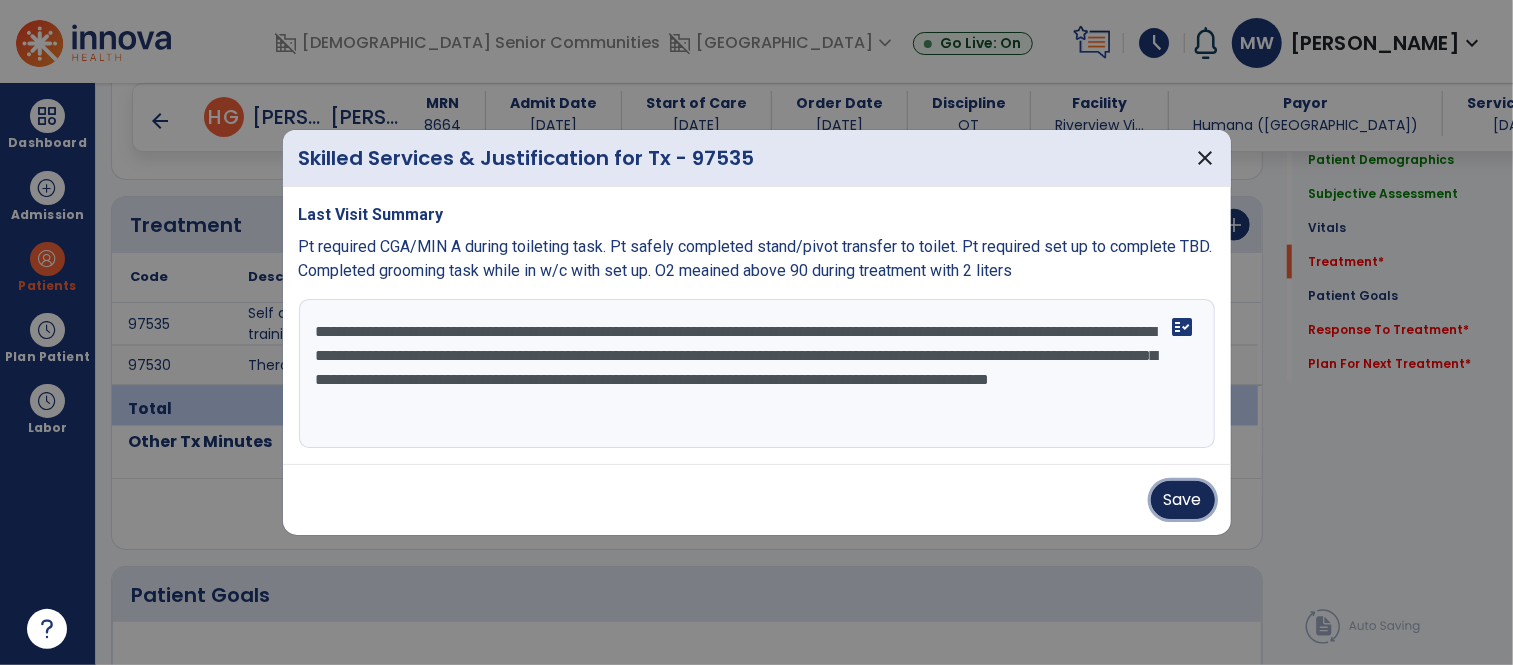 click on "Save" at bounding box center (1183, 500) 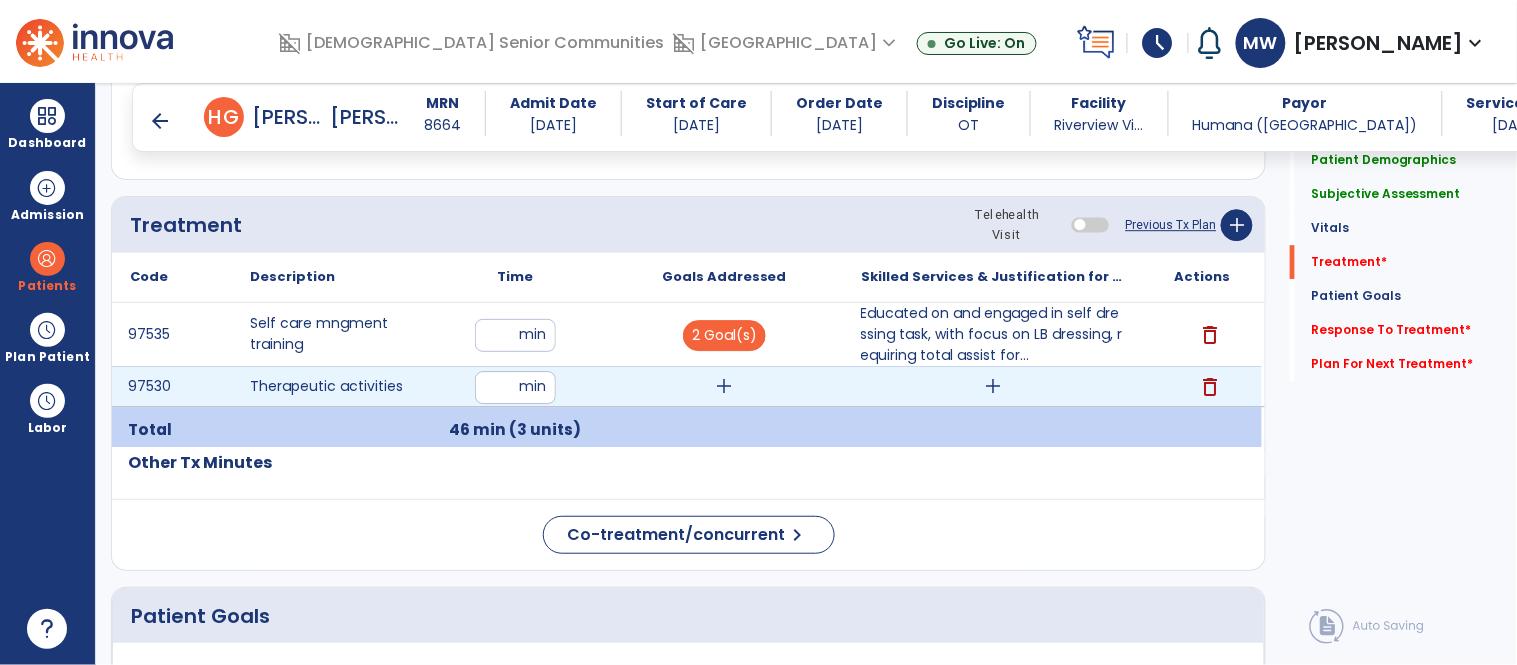 click on "add" at bounding box center [724, 386] 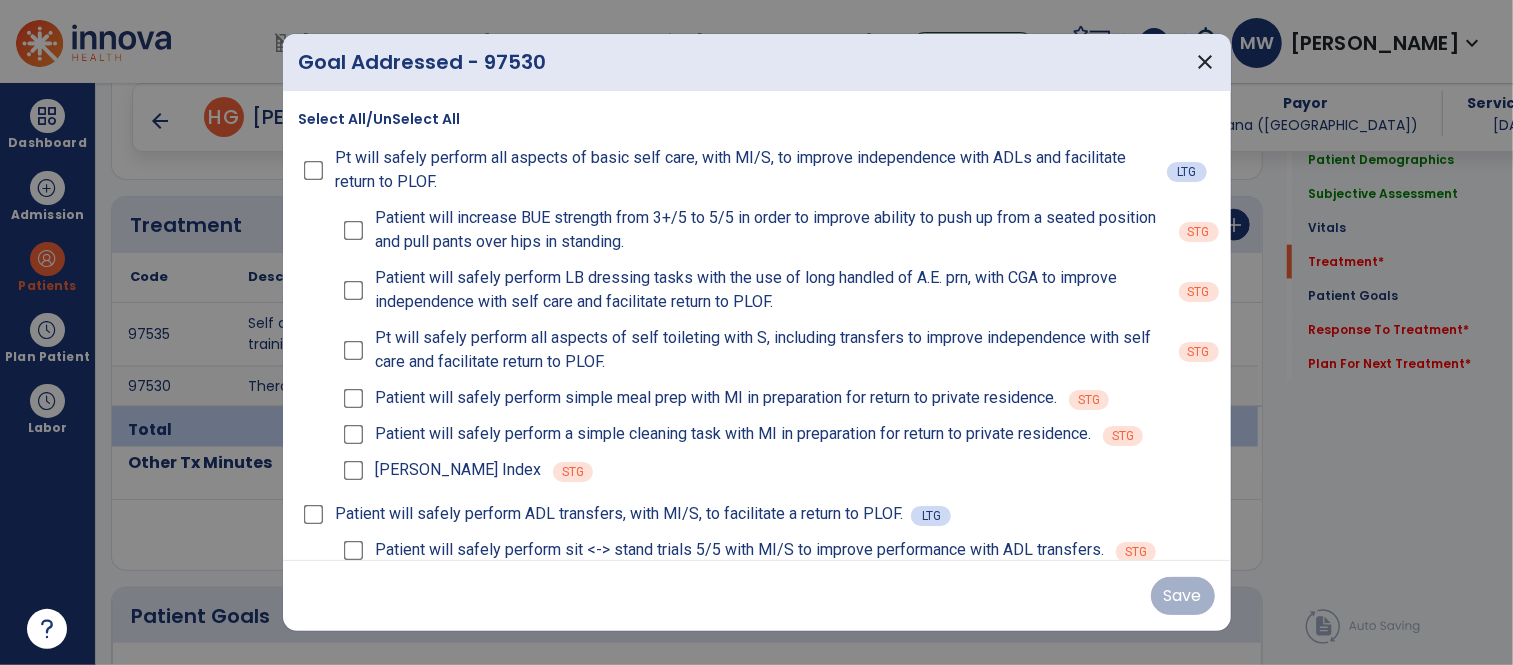 scroll, scrollTop: 1453, scrollLeft: 0, axis: vertical 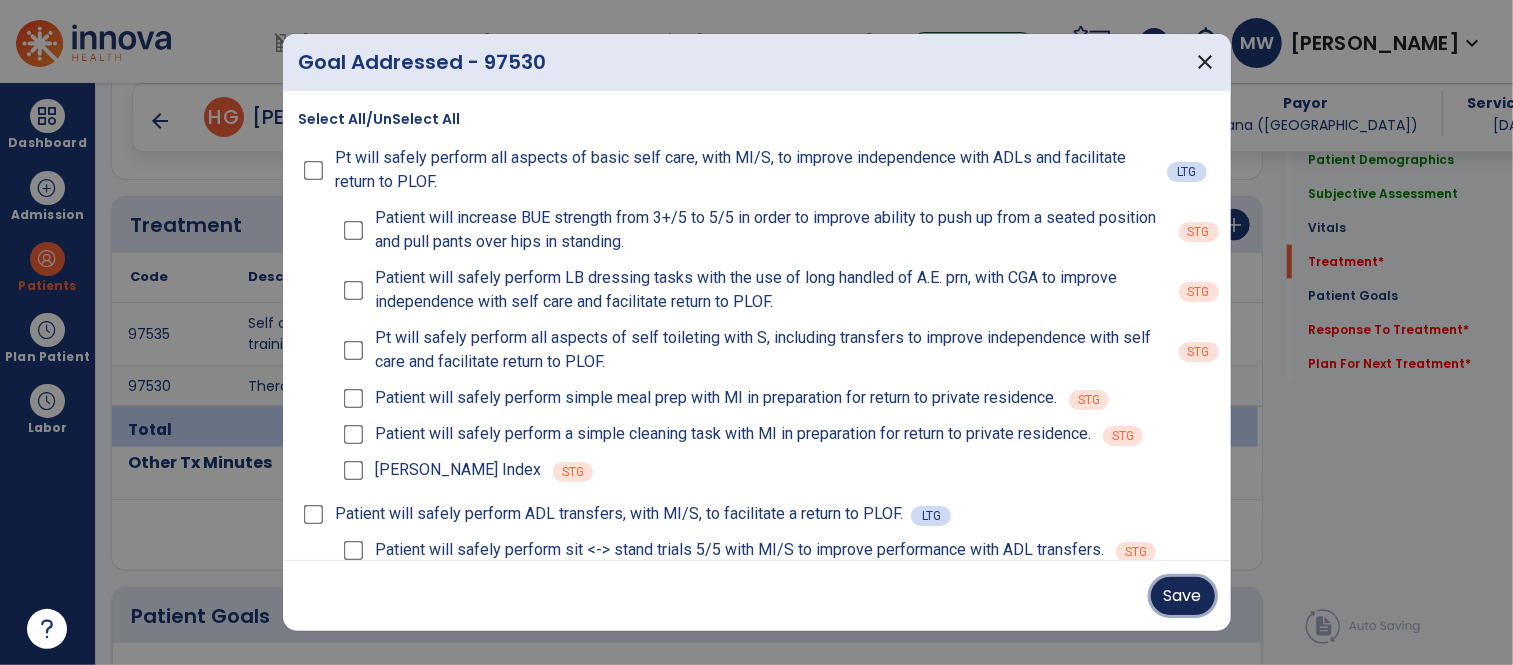 click on "Save" at bounding box center (1183, 596) 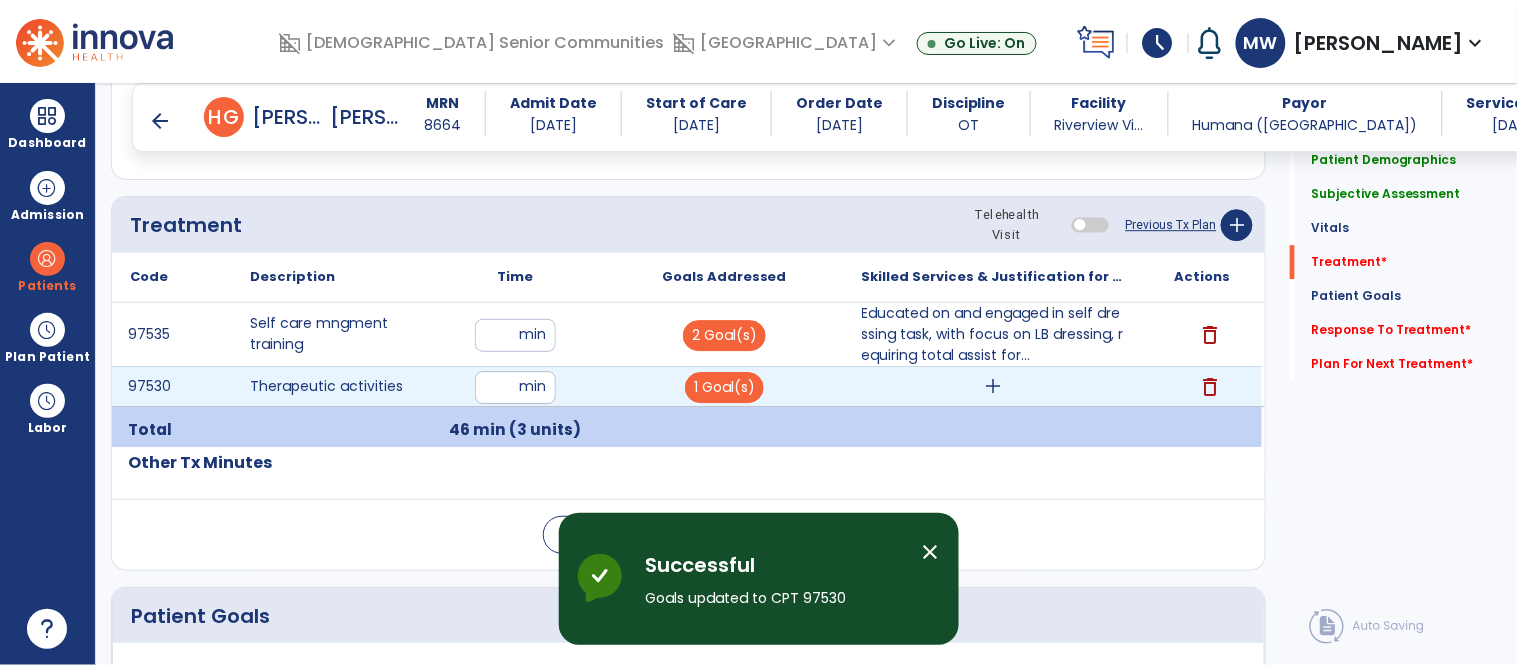 click on "add" at bounding box center [993, 386] 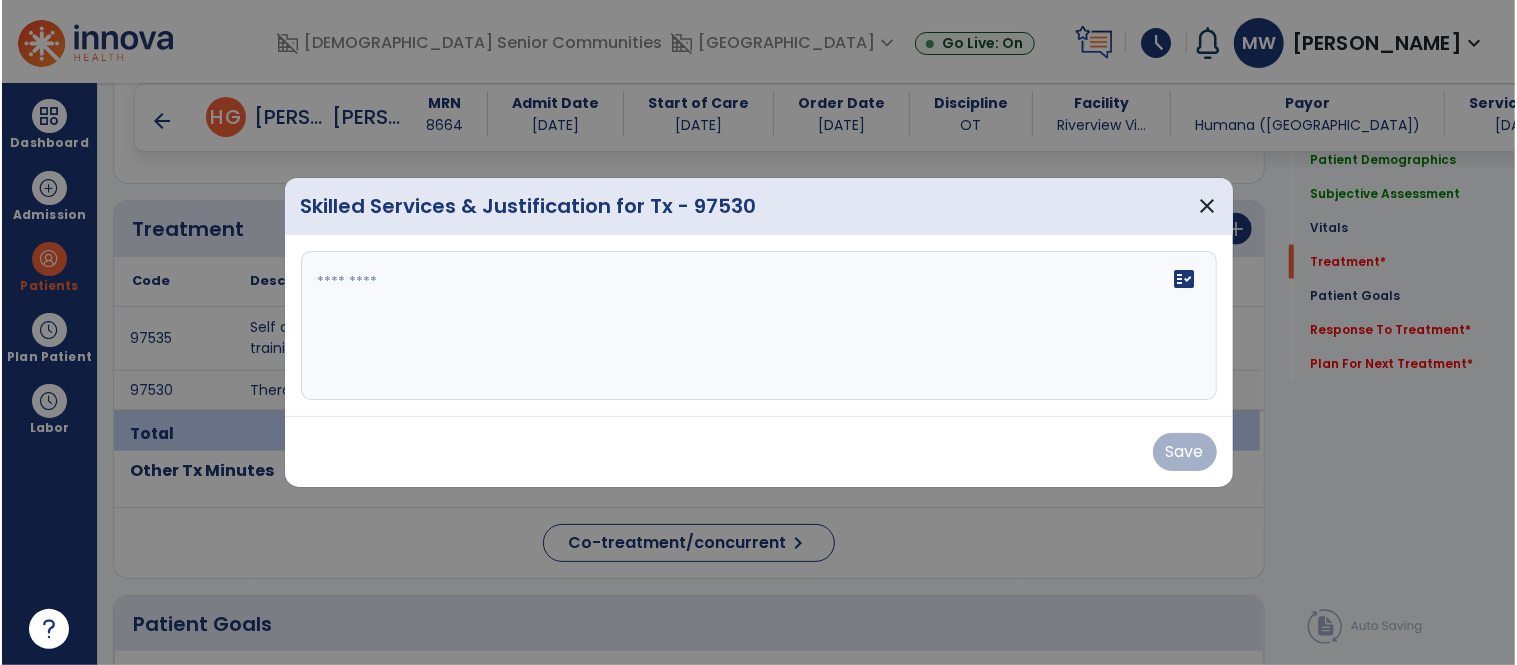 scroll, scrollTop: 1453, scrollLeft: 0, axis: vertical 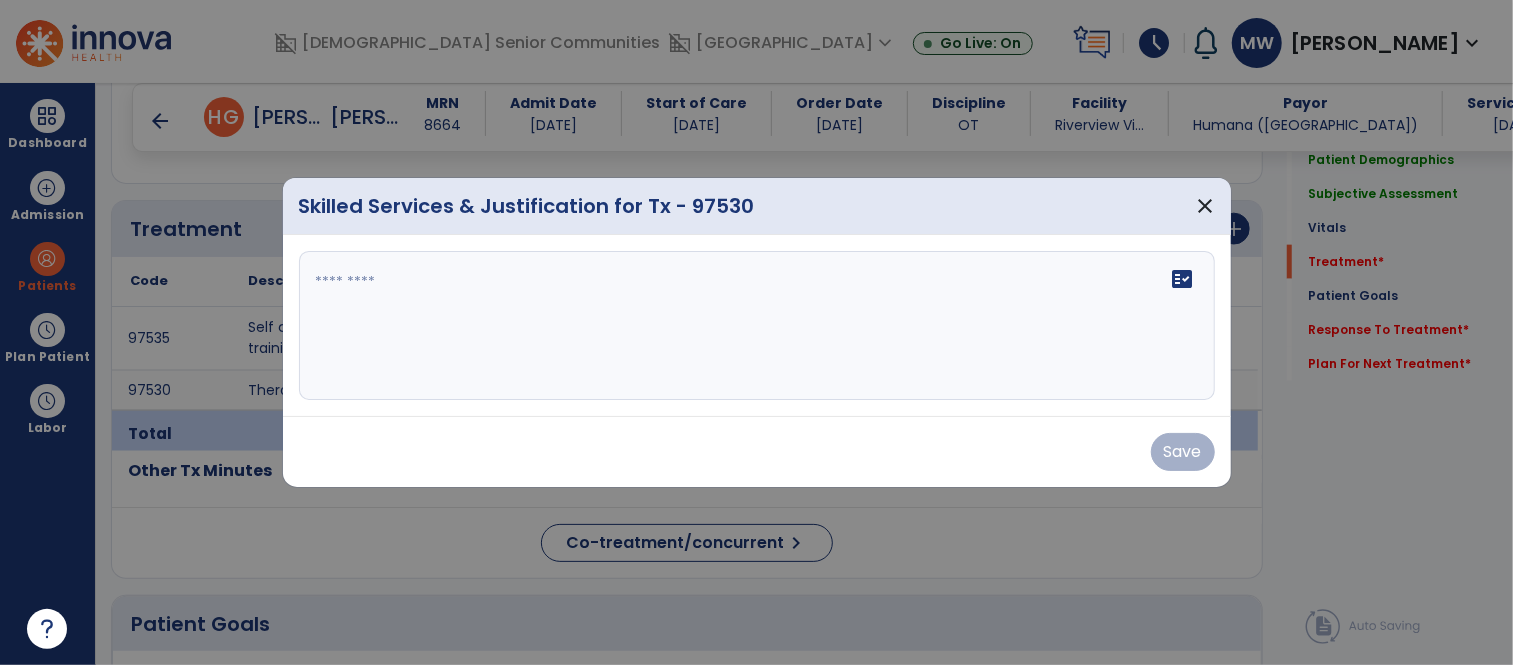 click on "fact_check" at bounding box center (757, 326) 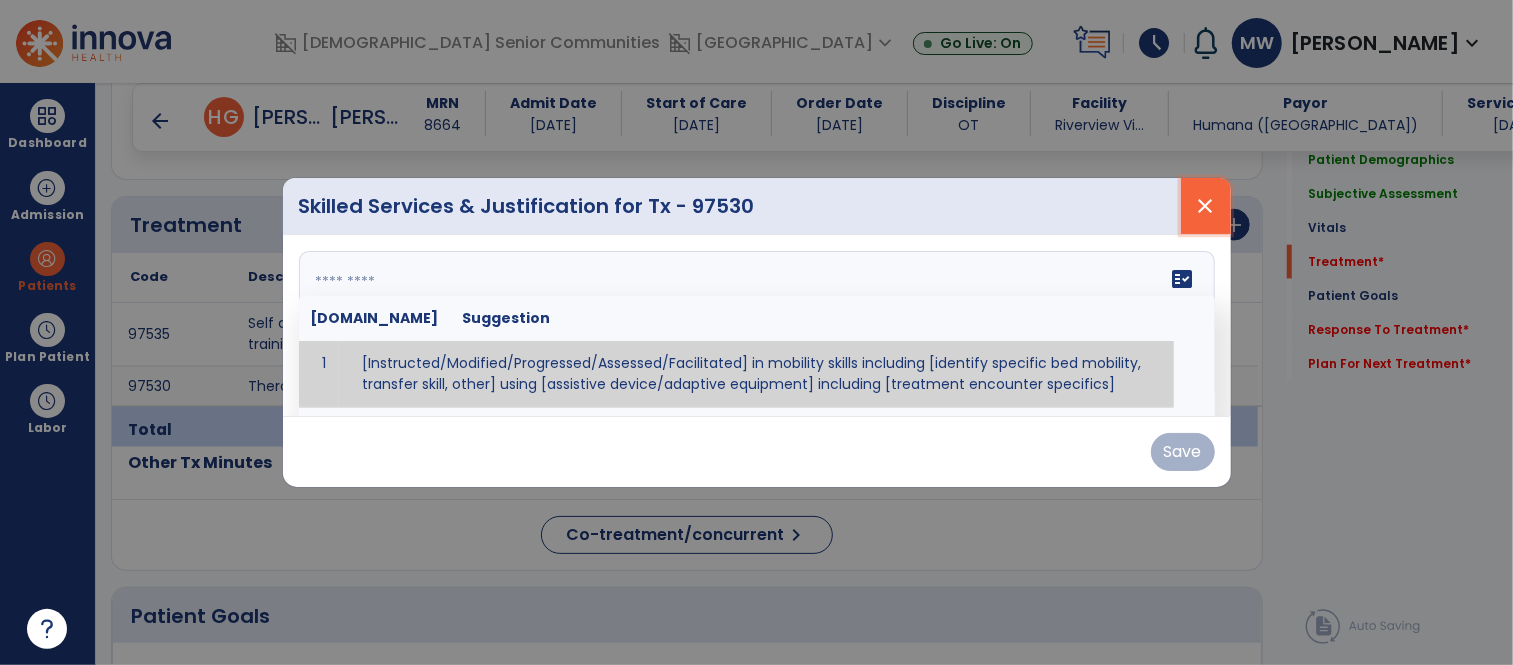 click on "close" at bounding box center (1206, 206) 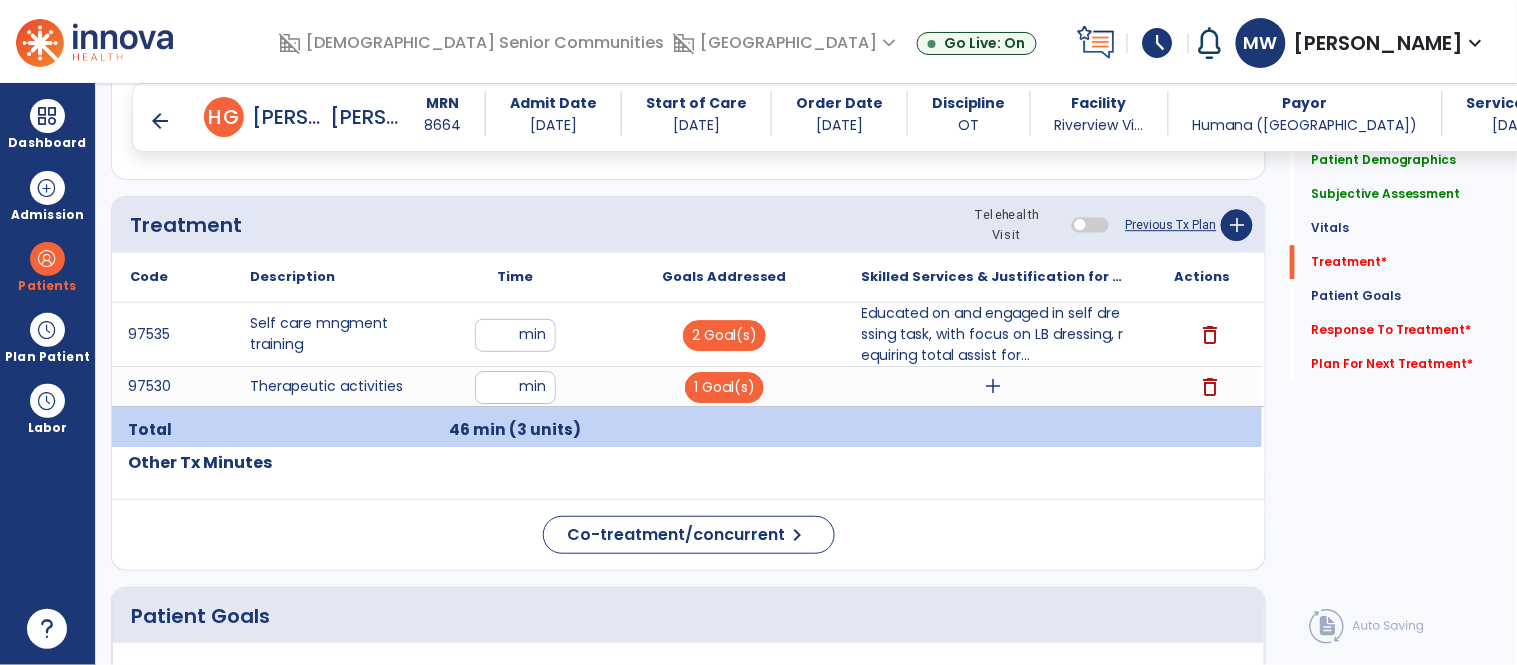 click on "arrow_back" at bounding box center [160, 121] 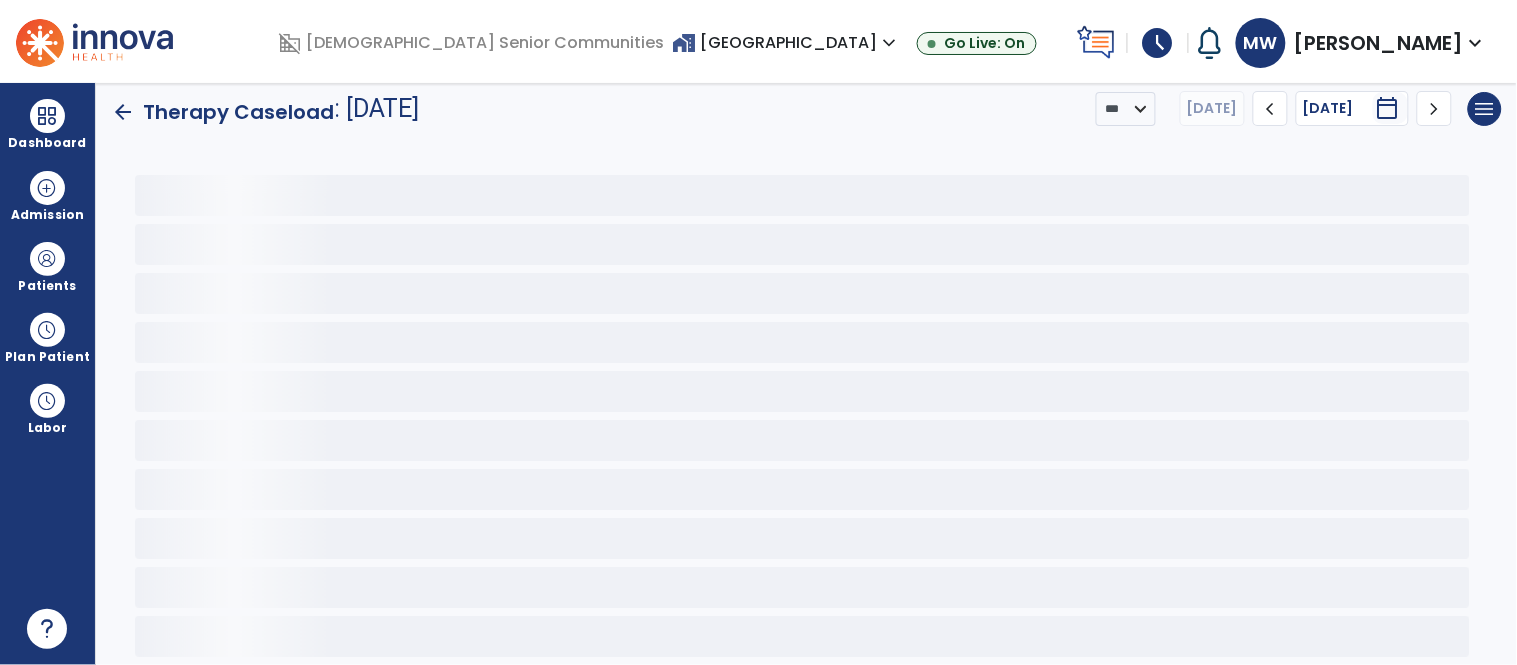 scroll, scrollTop: 15, scrollLeft: 0, axis: vertical 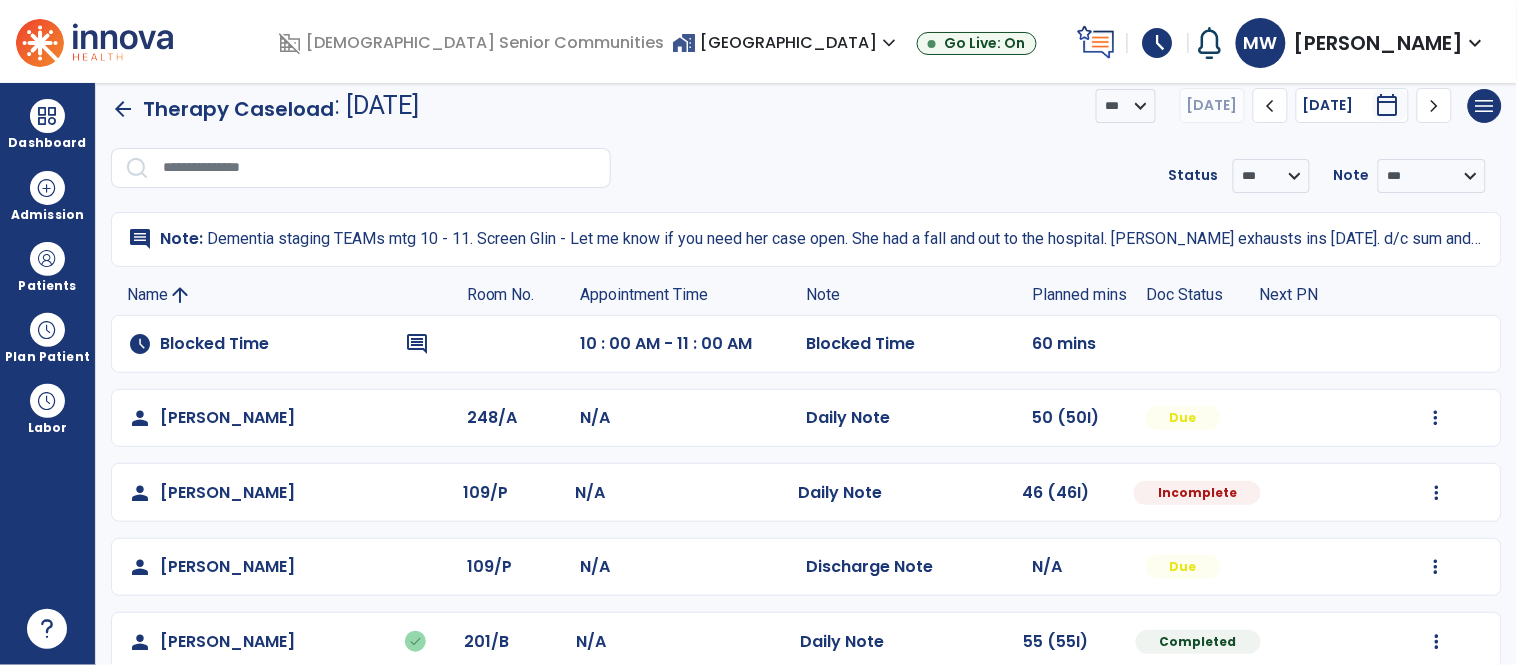 click on "arrow_back" 